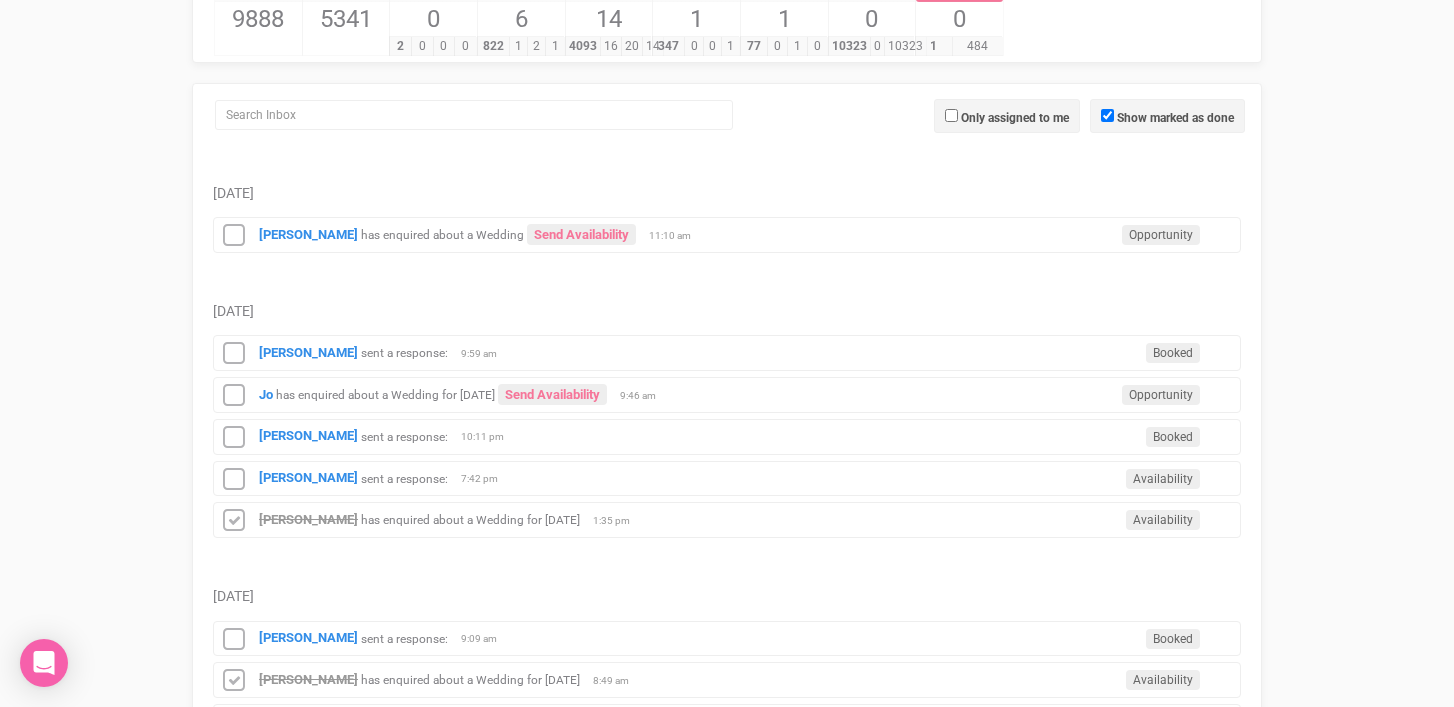 scroll, scrollTop: 227, scrollLeft: 0, axis: vertical 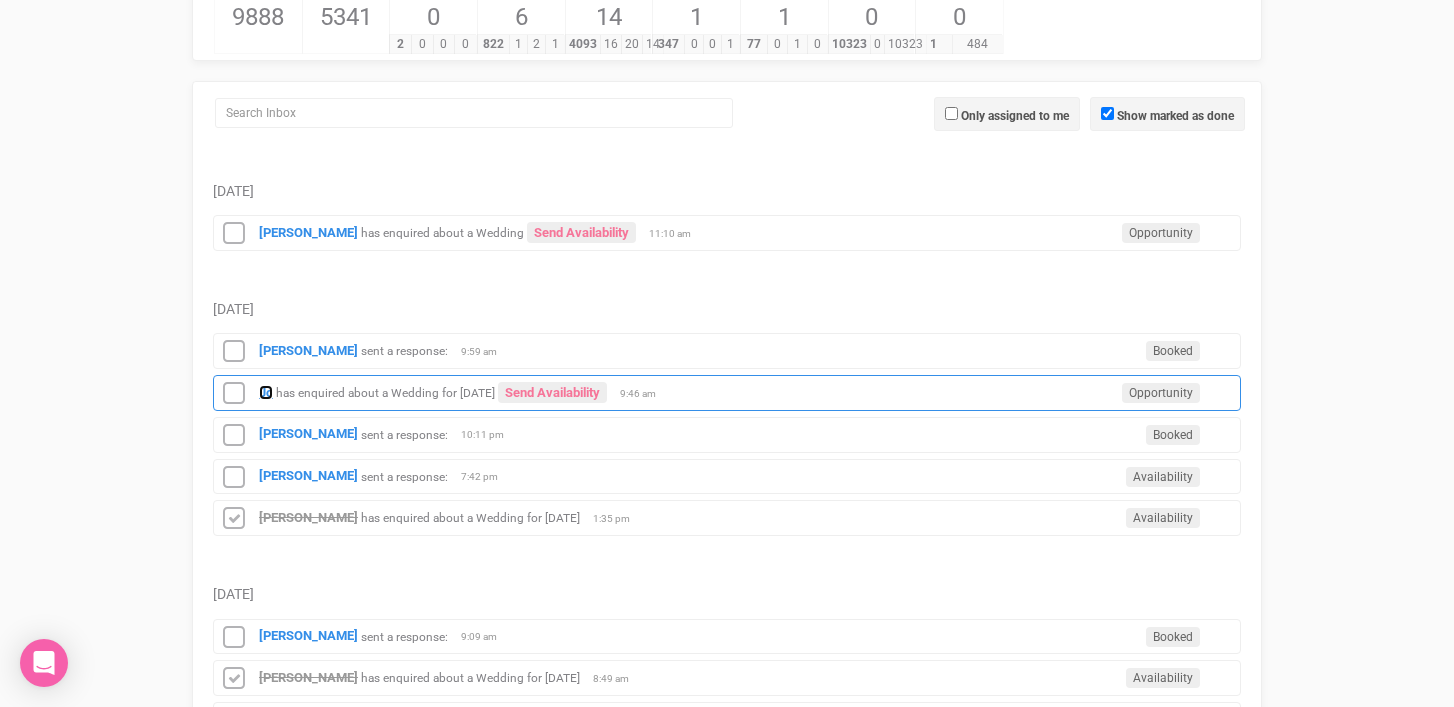 click on "Jo" at bounding box center [266, 392] 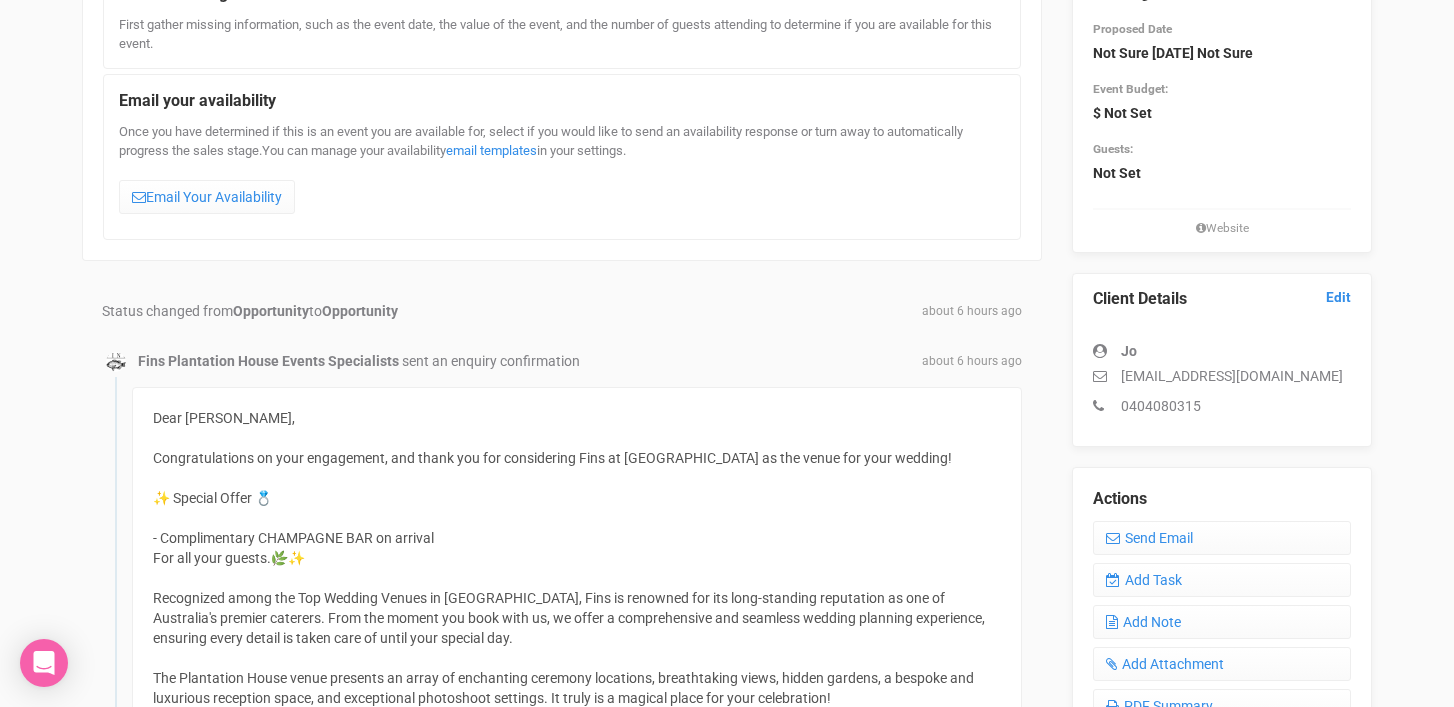 scroll, scrollTop: 280, scrollLeft: 0, axis: vertical 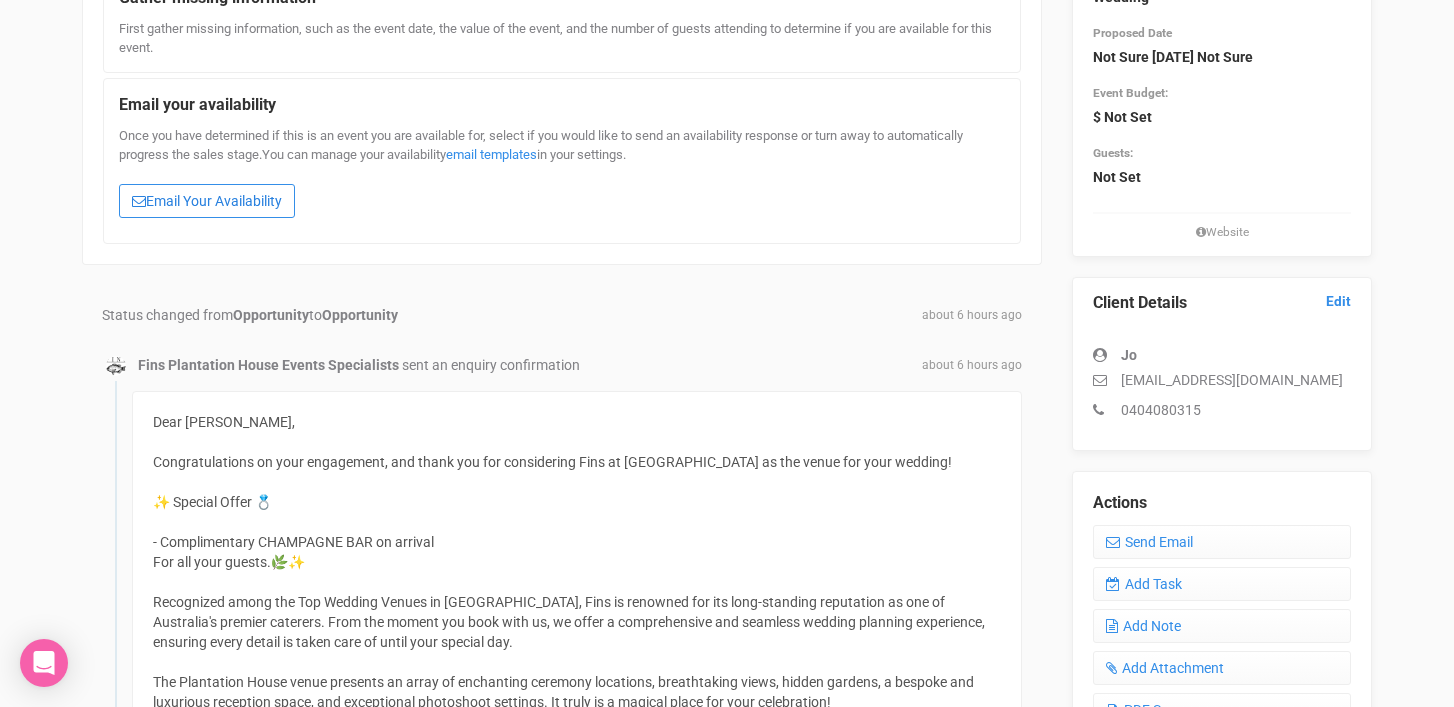 click on "Email Your Availability" at bounding box center (207, 201) 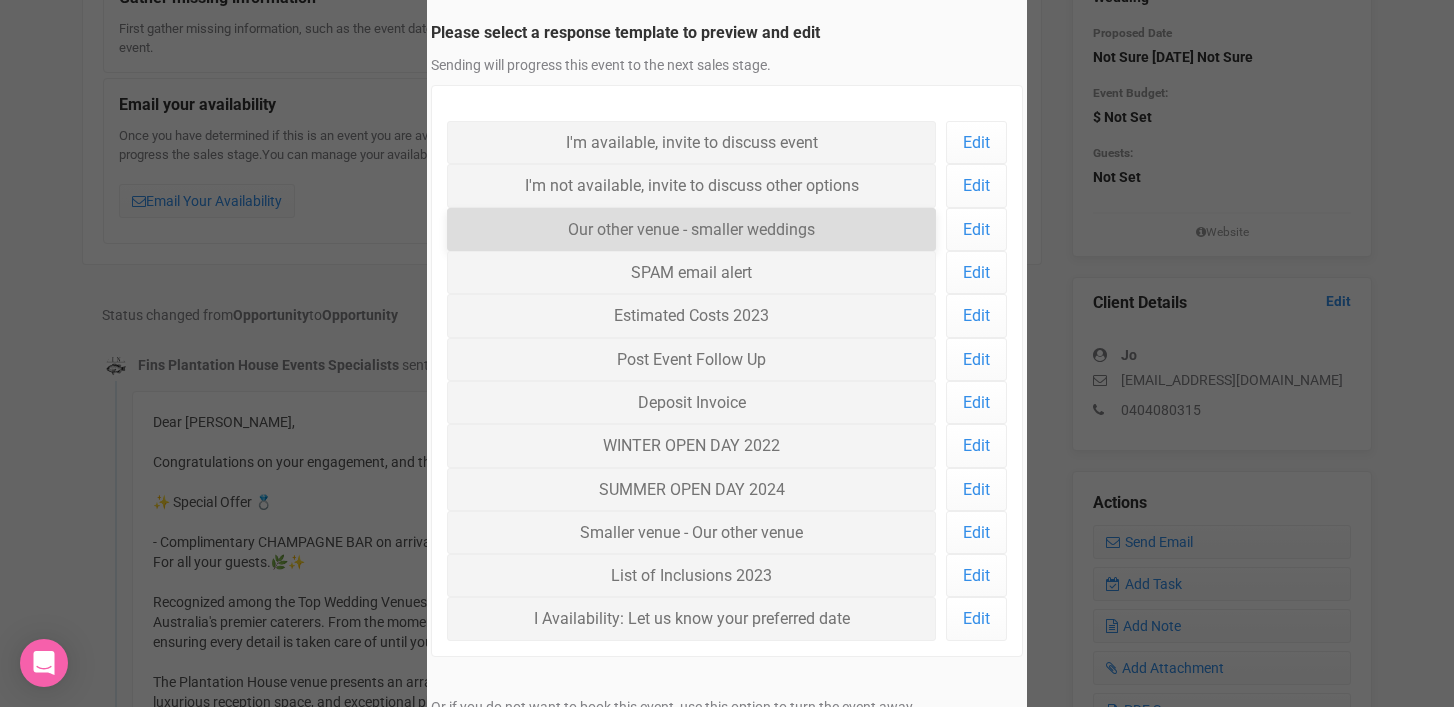 scroll, scrollTop: 132, scrollLeft: 0, axis: vertical 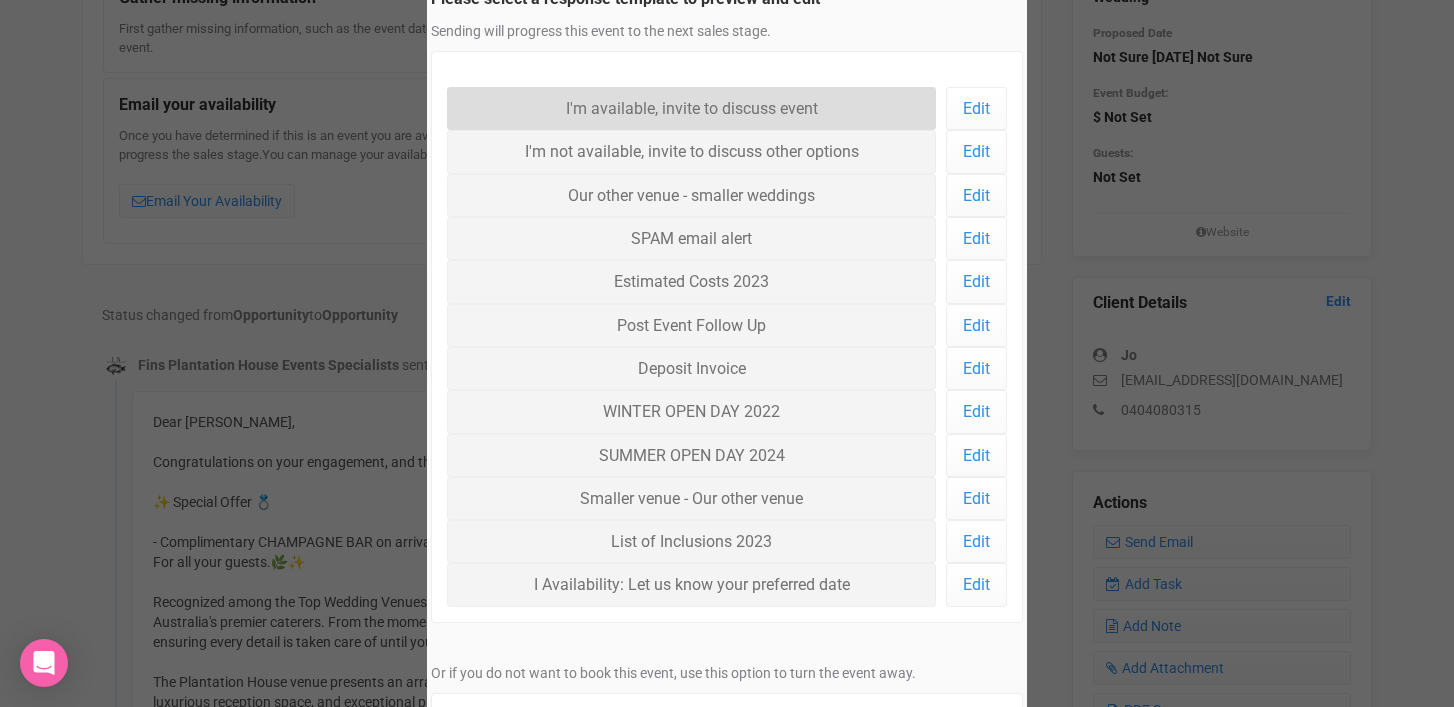 click on "I'm available, invite to discuss event" at bounding box center (691, 108) 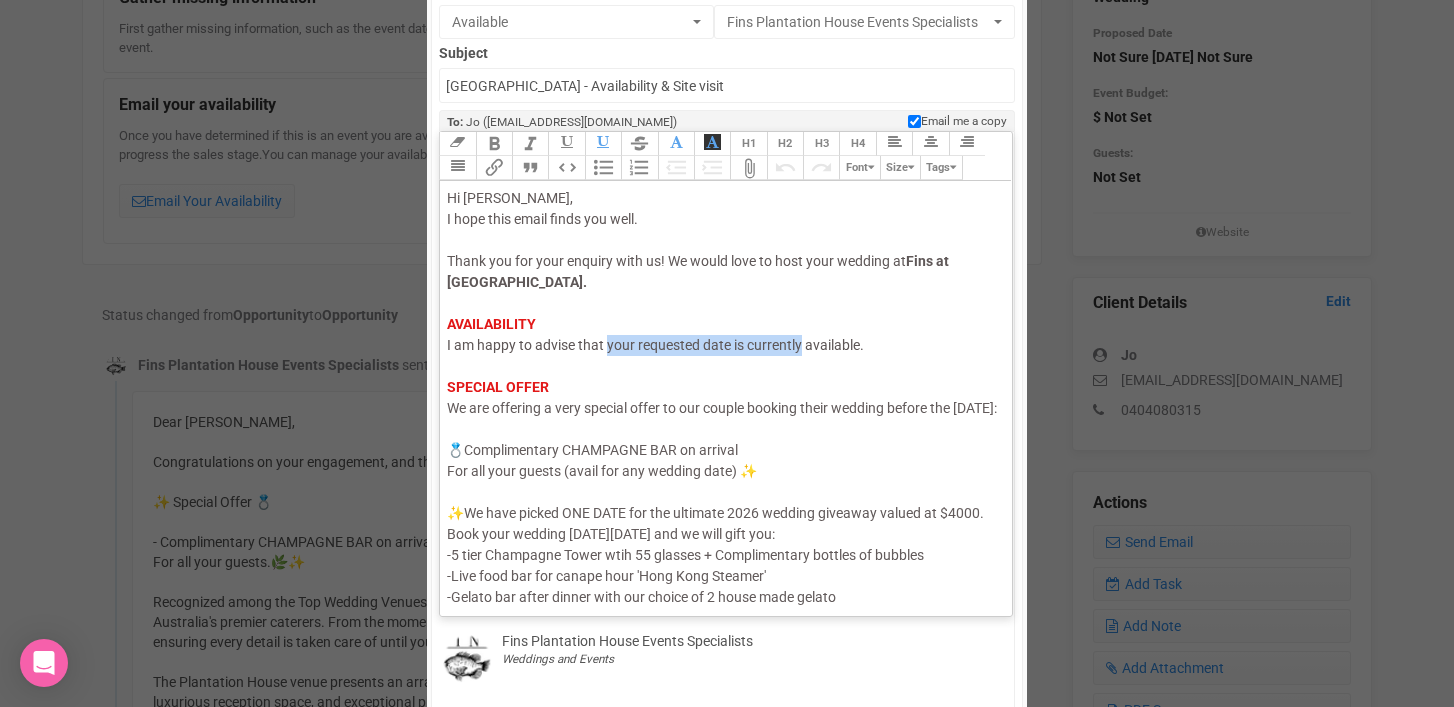 drag, startPoint x: 607, startPoint y: 349, endPoint x: 803, endPoint y: 337, distance: 196.367 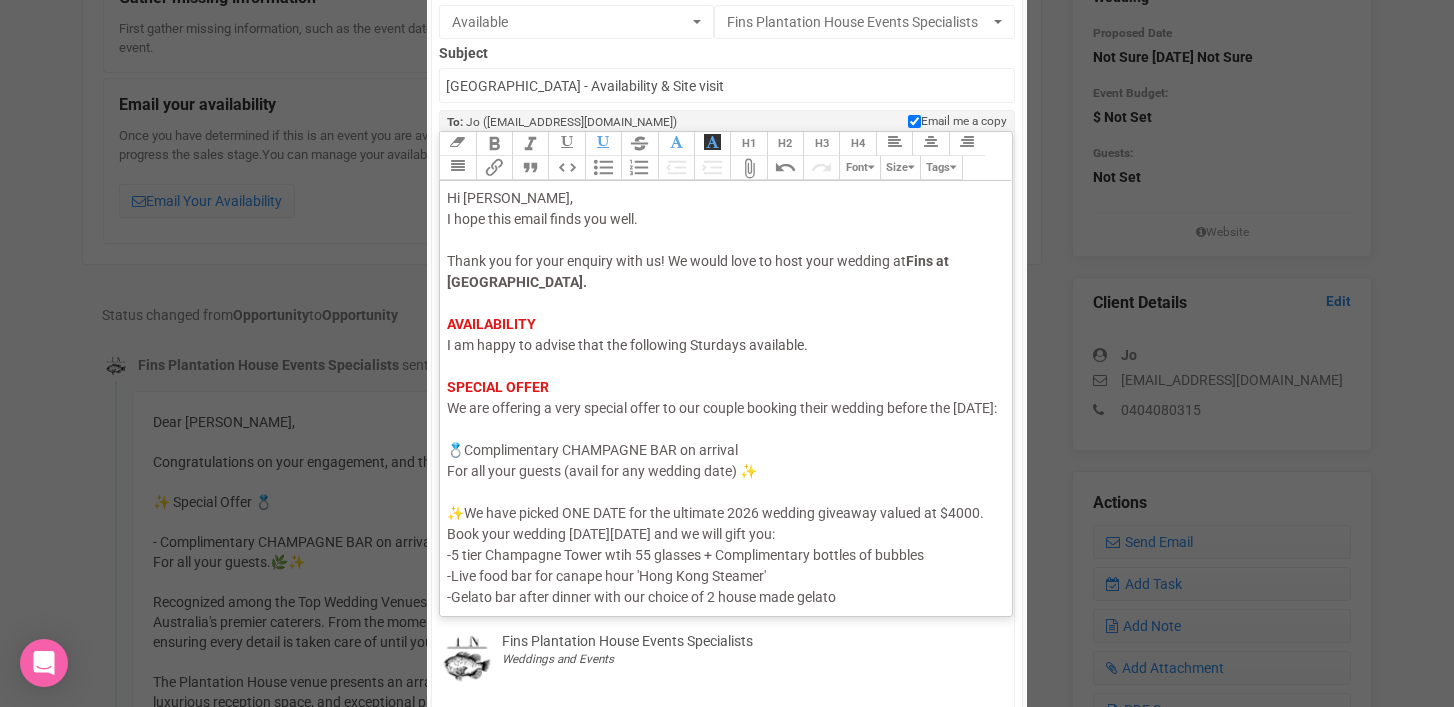 click on "I am happy to advise that the following Sturdays available." 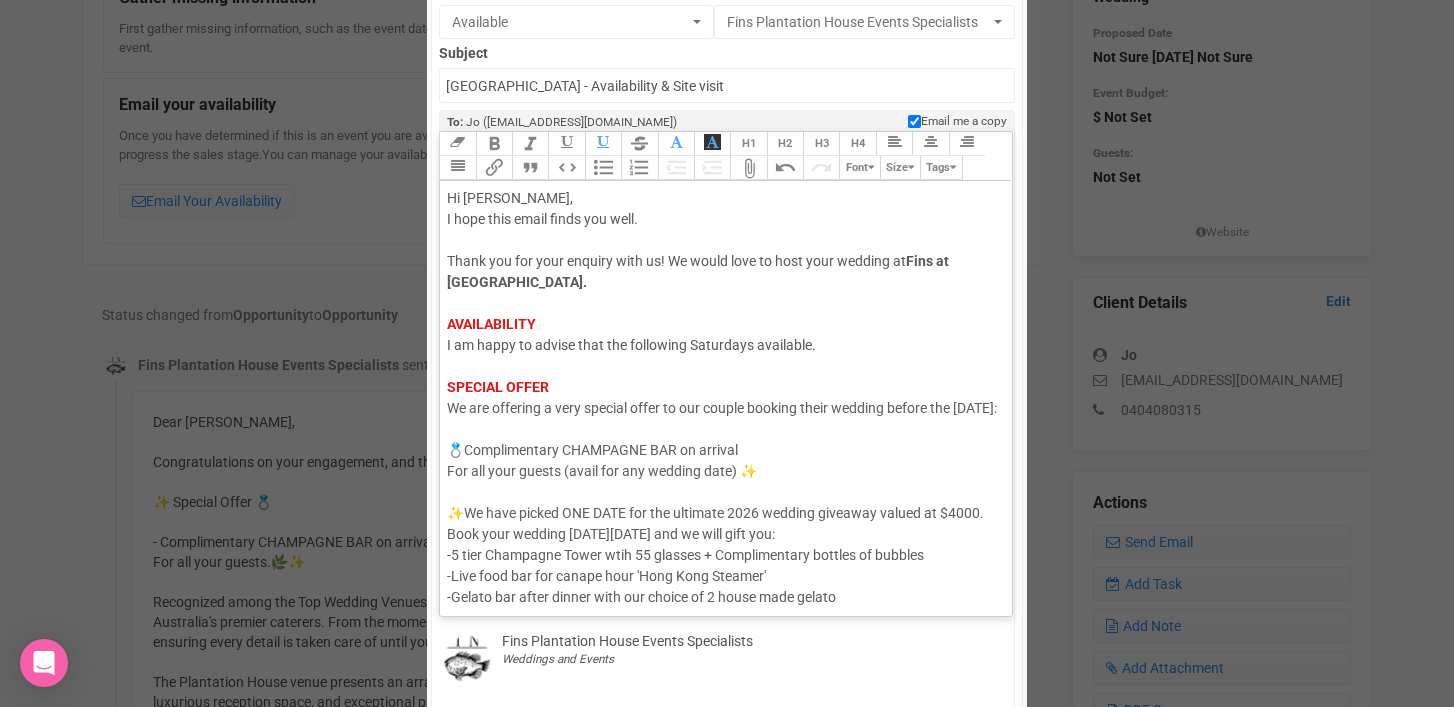 click on "I am happy to advise that the following Saturdays available." 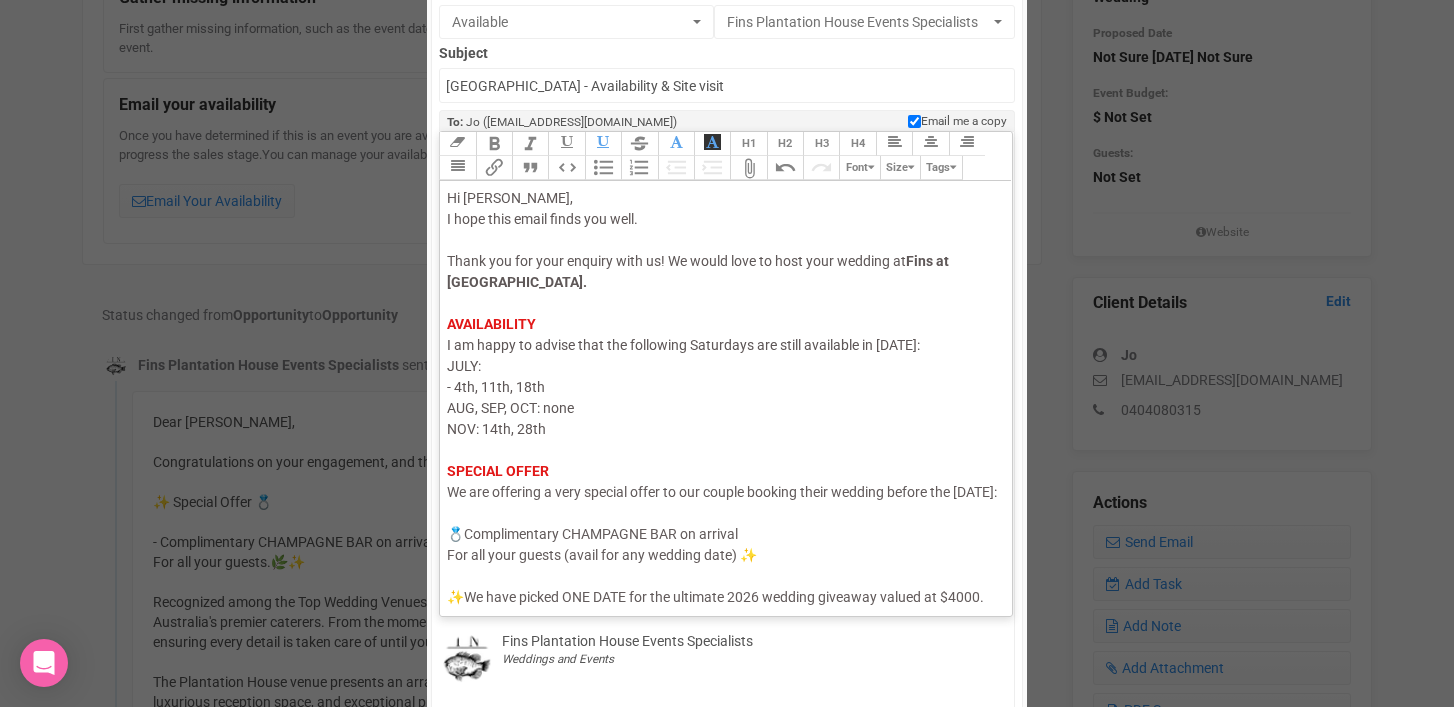 click on "I am happy to advise that the following Saturdays are still available in 2026: JULY:   - 4th, 11th, 18th AUG, SEP, OCT: none NOV: 14th, 28th" 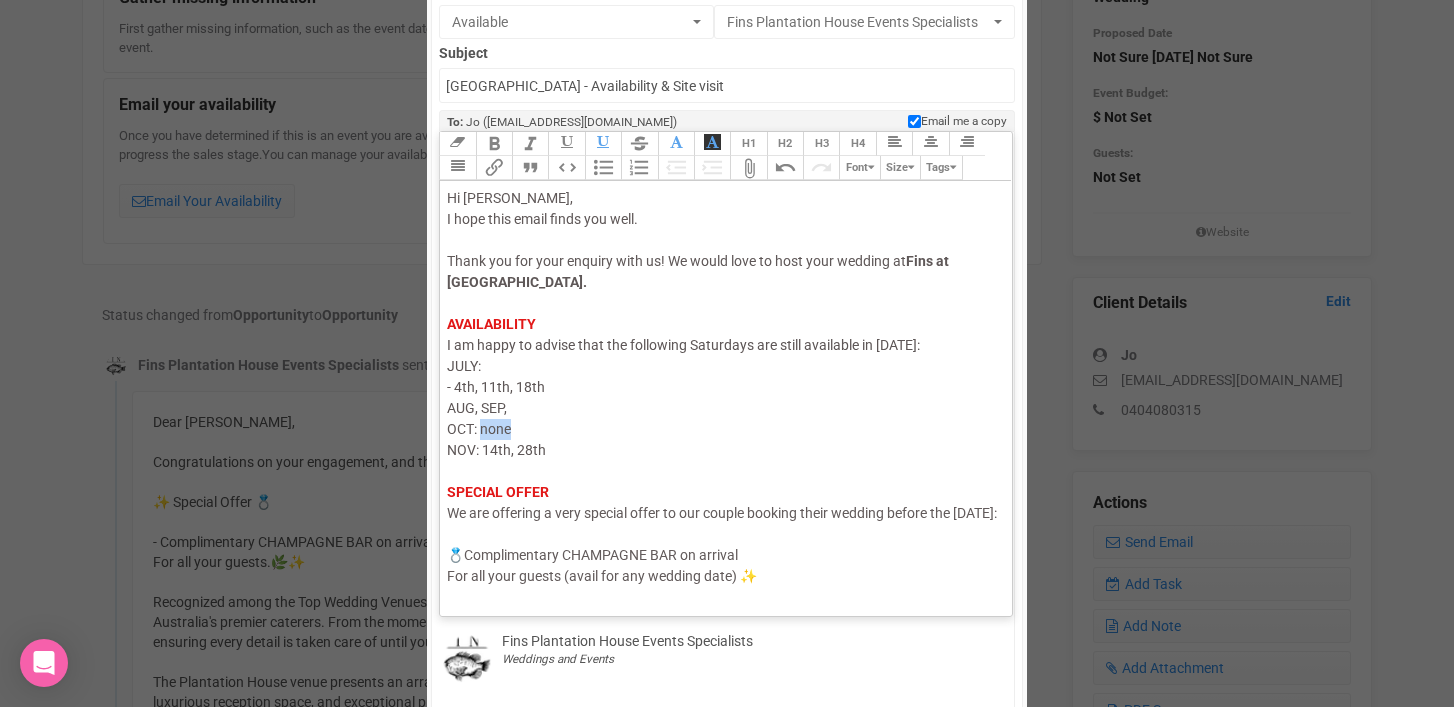drag, startPoint x: 517, startPoint y: 428, endPoint x: 482, endPoint y: 431, distance: 35.128338 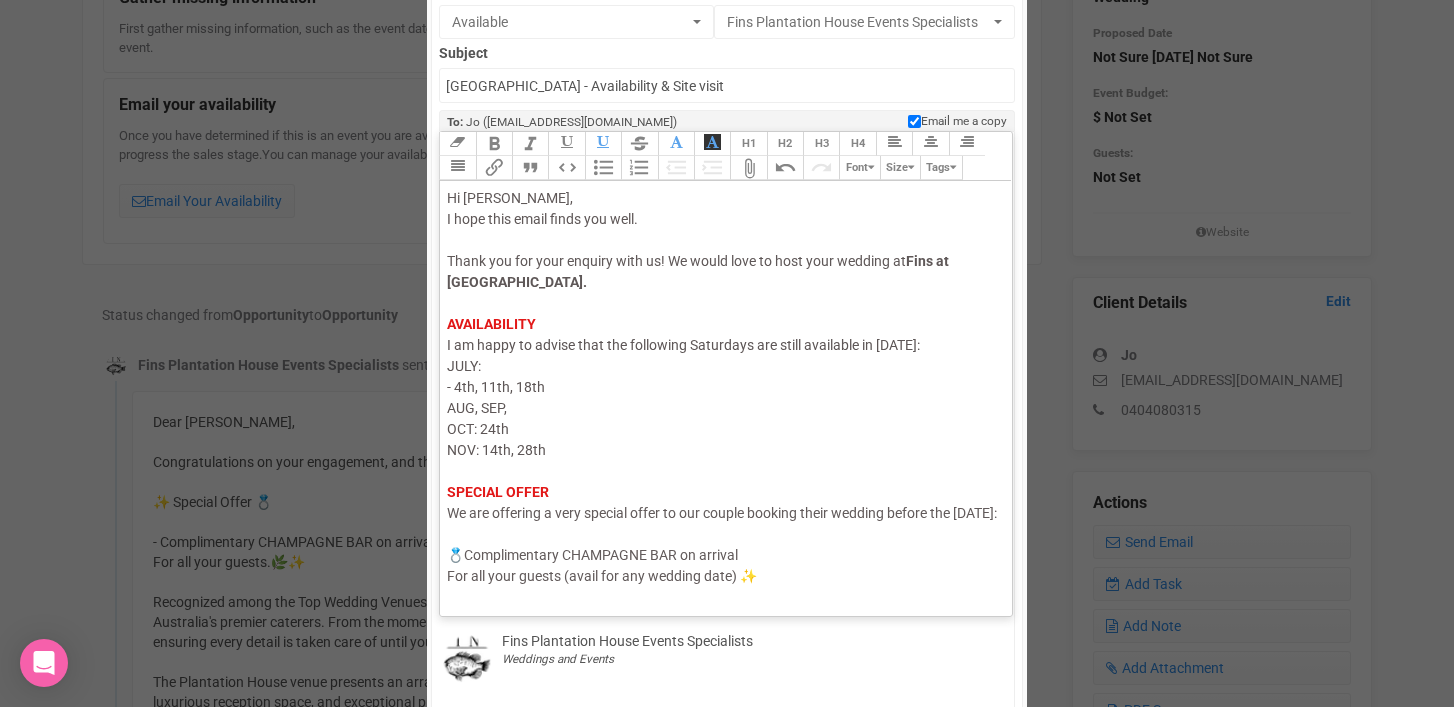 click on "I am happy to advise that the following Saturdays are still available in 2026: JULY:   - 4th, 11th, 18th AUG, SEP,  OCT: 24th NOV: 14th, 28th" 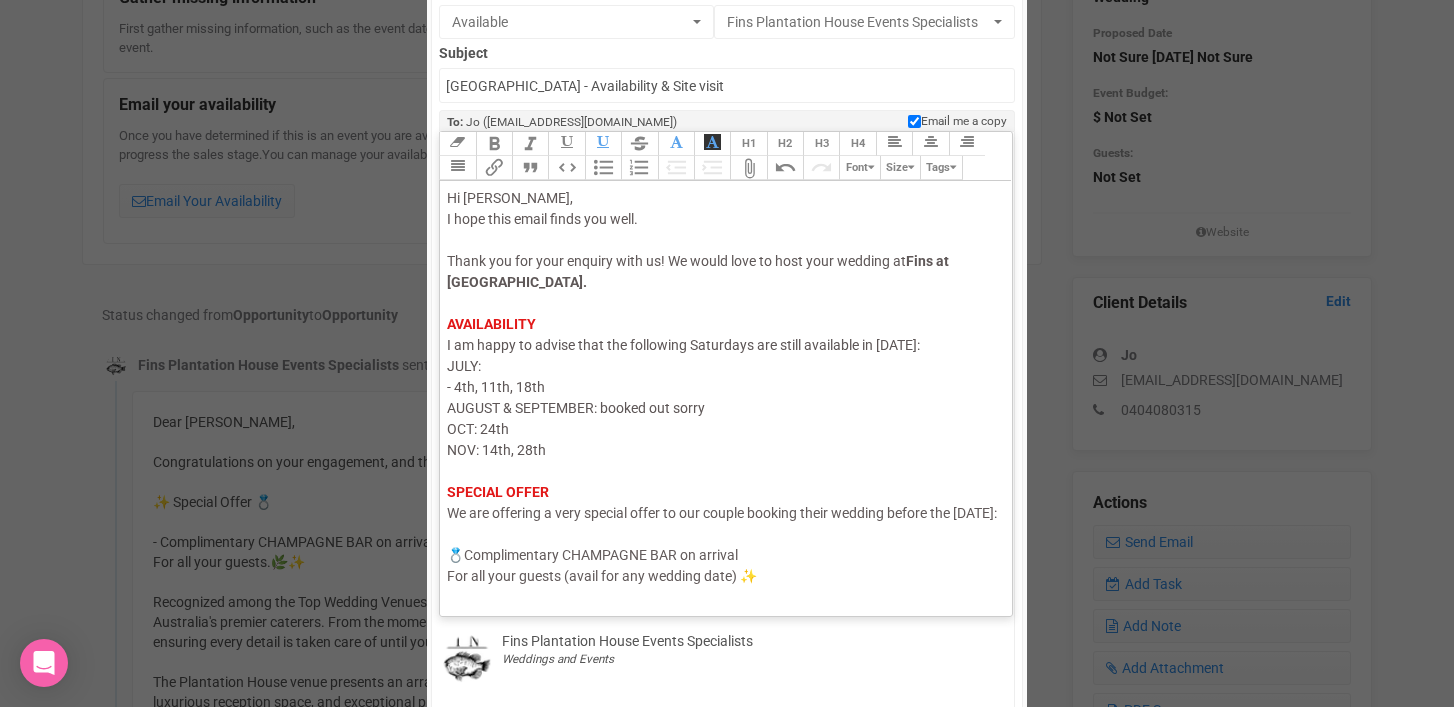 click on "I am happy to advise that the following Saturdays are still available in 2026: JULY:   - 4th, 11th, 18th AUGUST & SEPTEMBER: booked out sorry  OCT: 24th NOV: 14th, 28th" 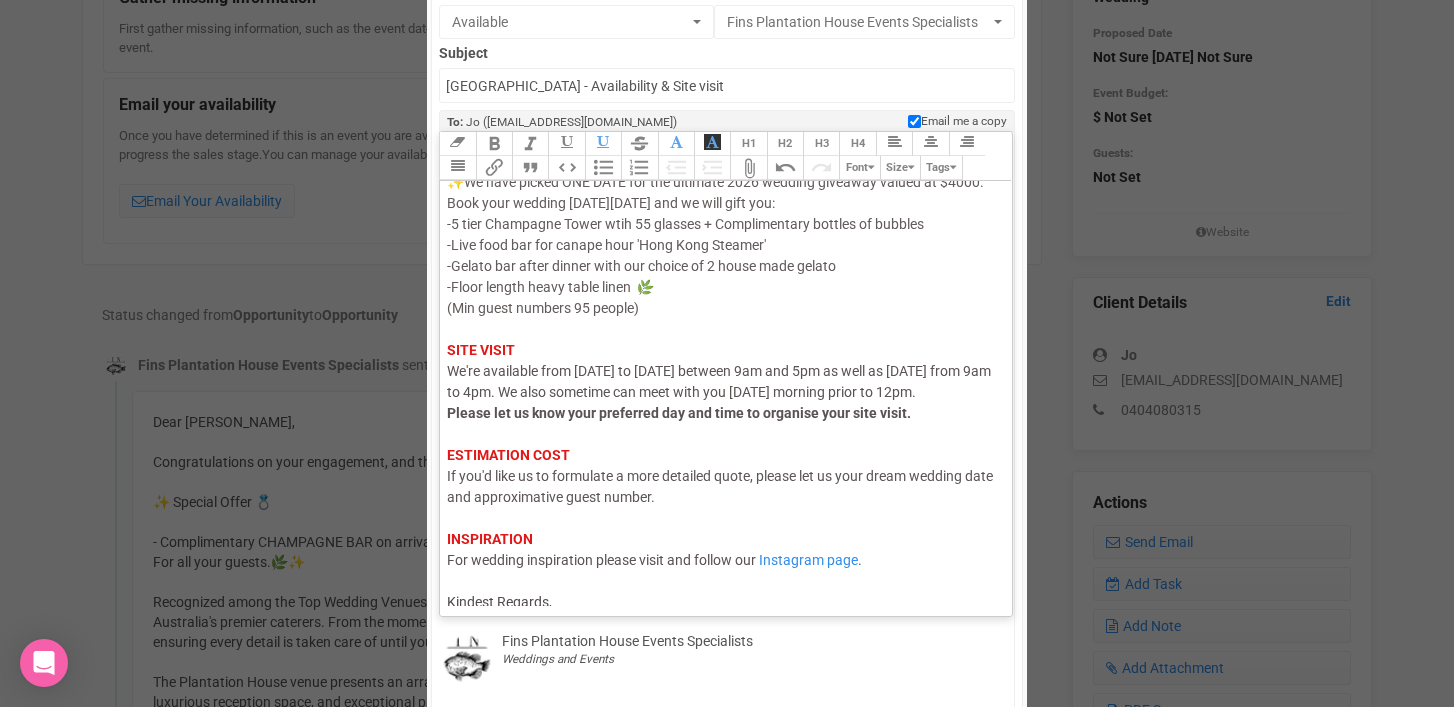 scroll, scrollTop: 451, scrollLeft: 0, axis: vertical 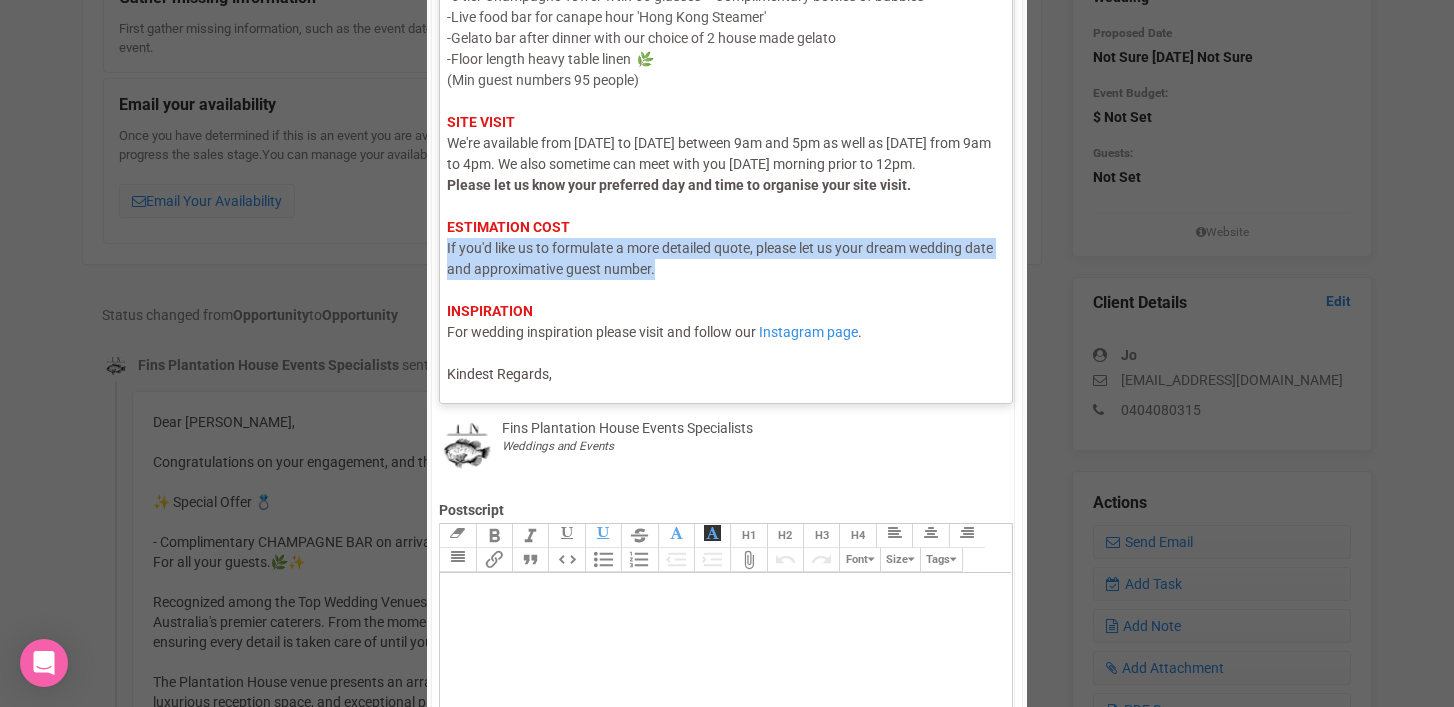drag, startPoint x: 447, startPoint y: 248, endPoint x: 697, endPoint y: 275, distance: 251.45377 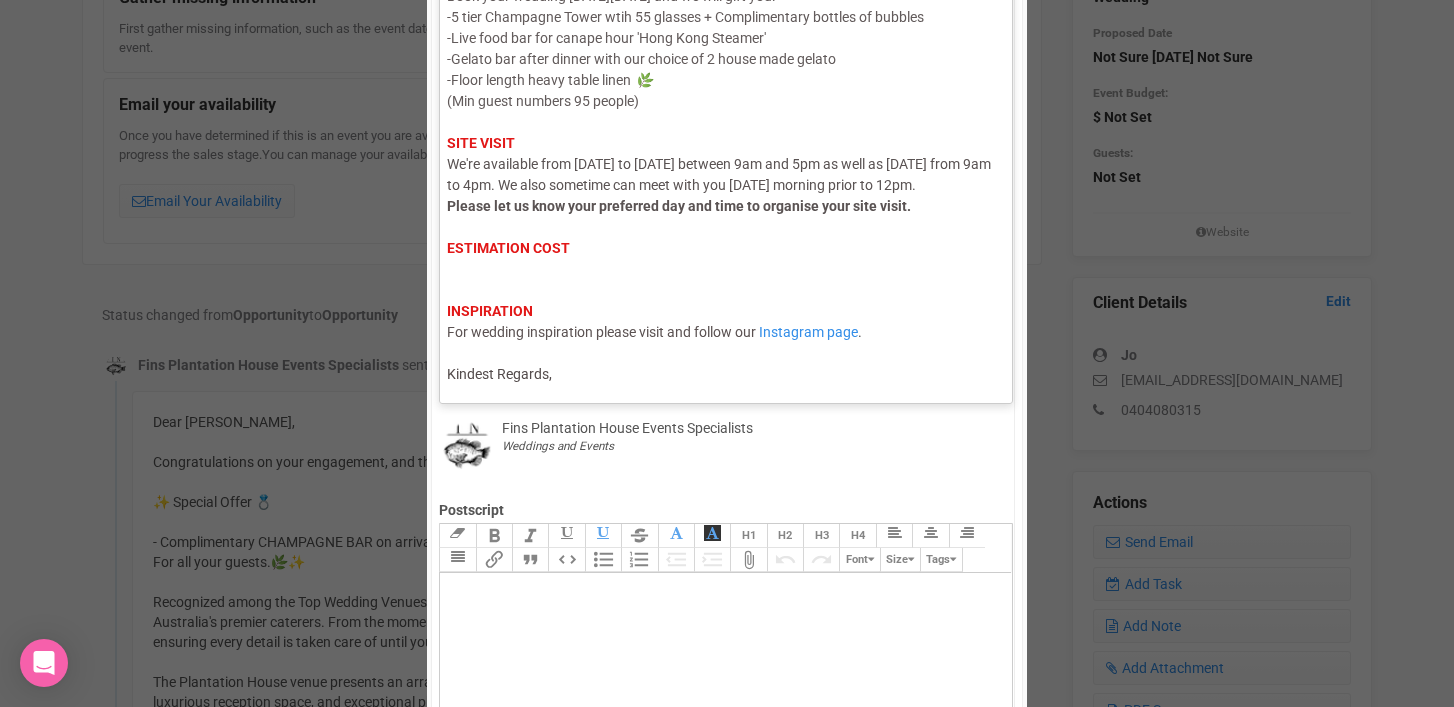 scroll, scrollTop: 430, scrollLeft: 0, axis: vertical 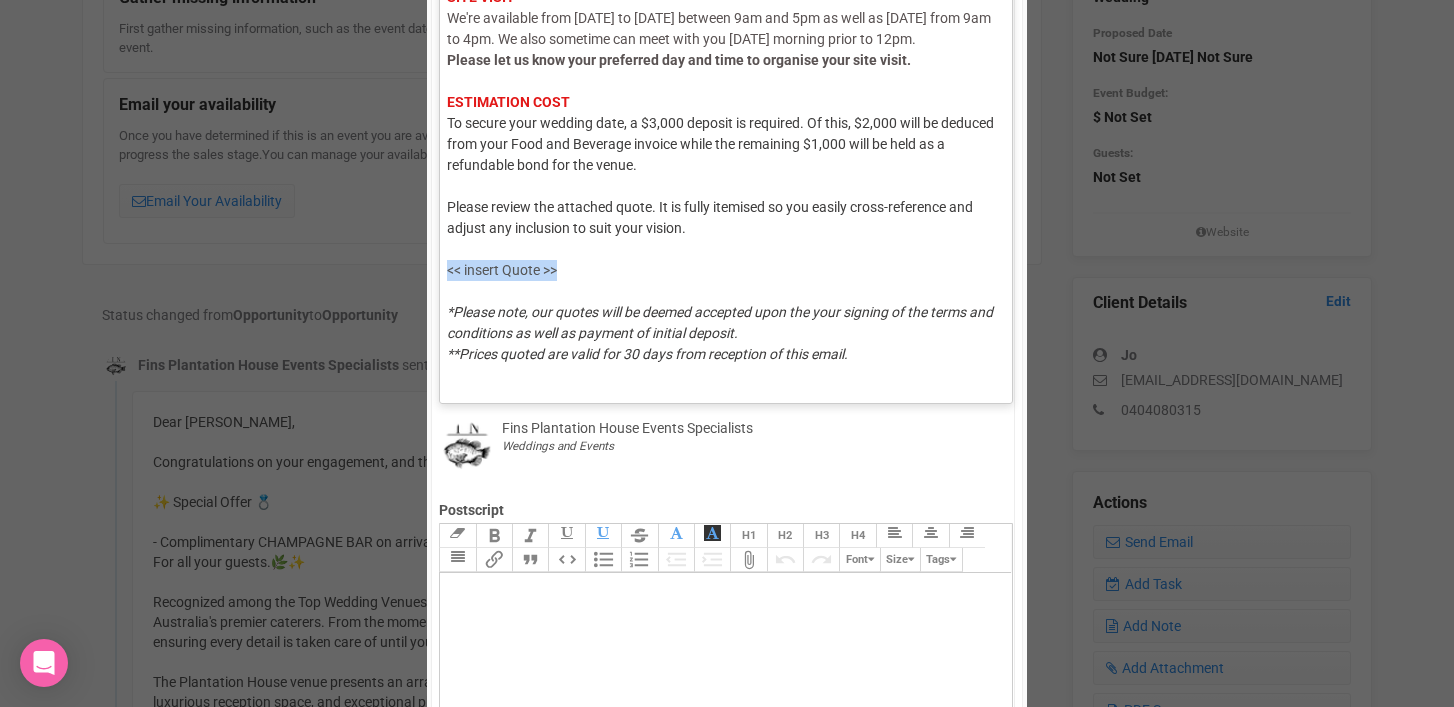 drag, startPoint x: 447, startPoint y: 295, endPoint x: 612, endPoint y: 294, distance: 165.00304 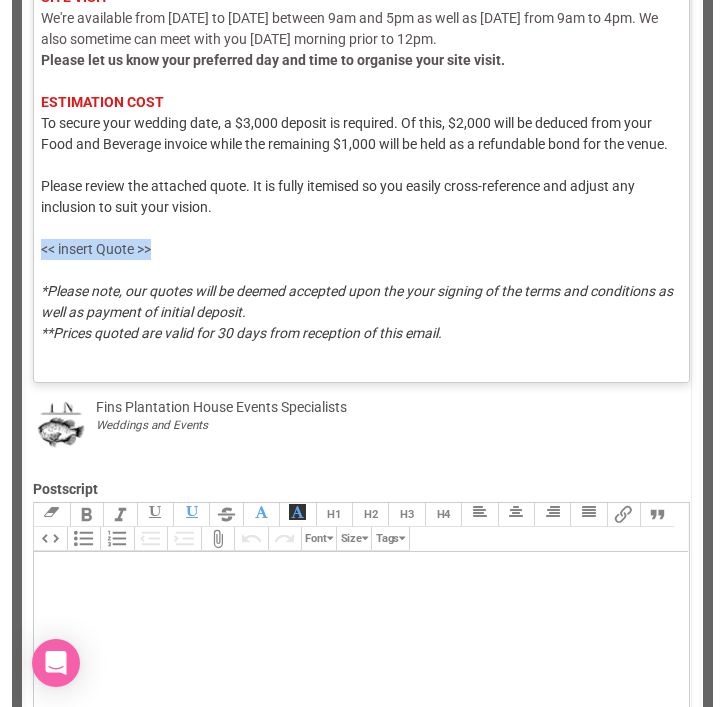 scroll, scrollTop: 513, scrollLeft: 0, axis: vertical 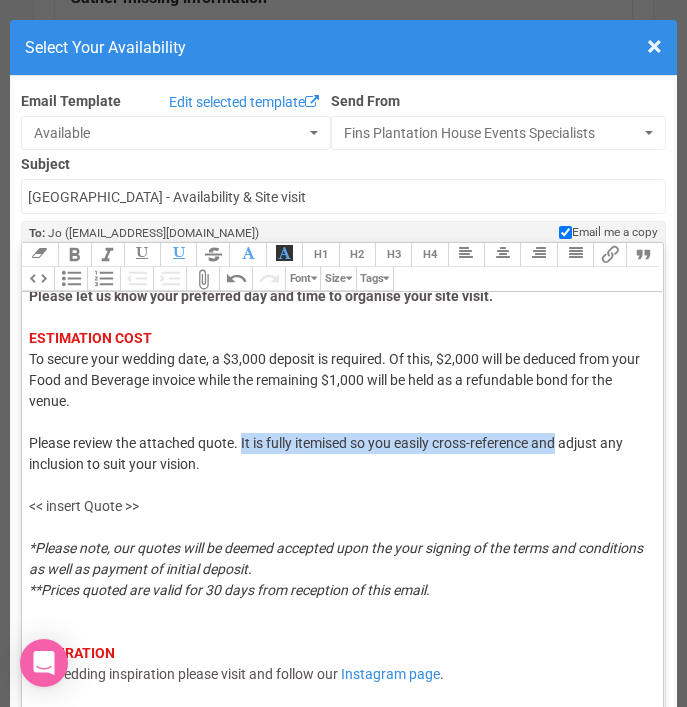 drag, startPoint x: 242, startPoint y: 443, endPoint x: 560, endPoint y: 435, distance: 318.10062 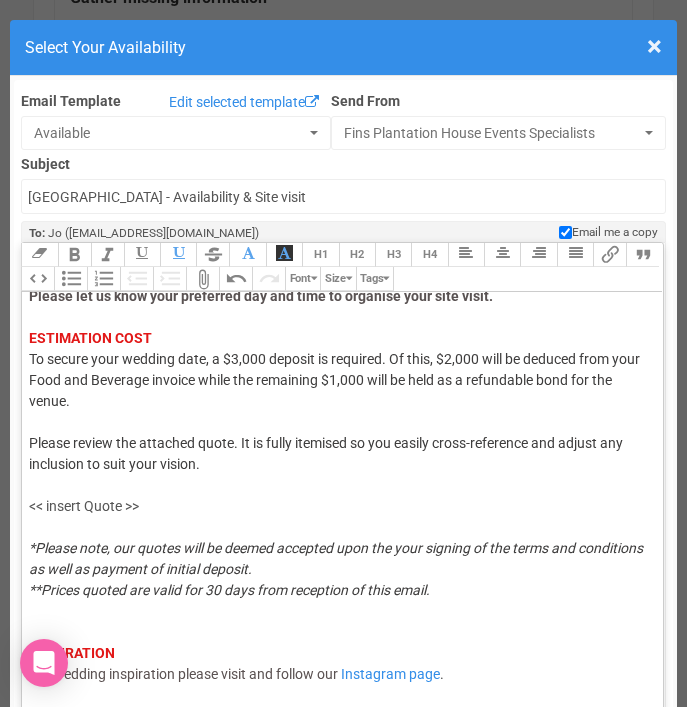 click on "Please review the attached quote. It is fully itemised so you easily cross-reference and adjust any inclusion to suit your vision." 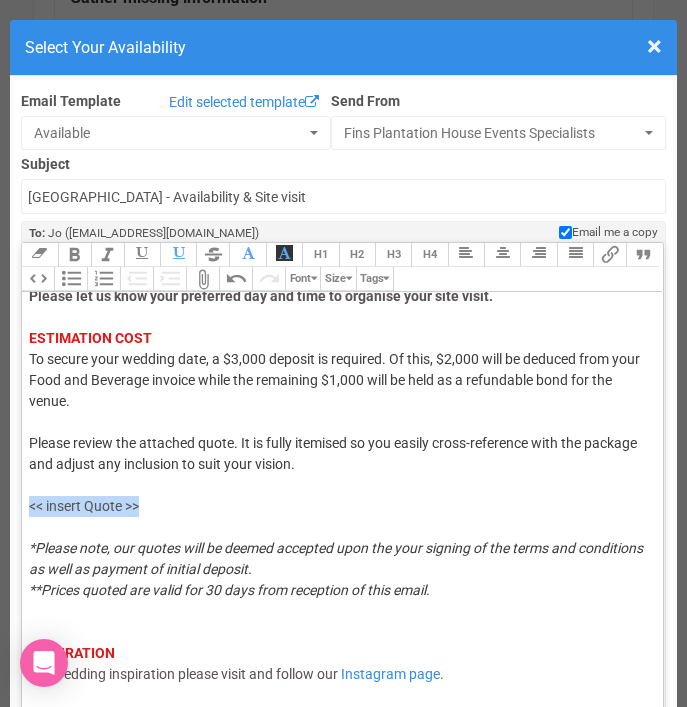 drag, startPoint x: 163, startPoint y: 509, endPoint x: -2, endPoint y: 506, distance: 165.02727 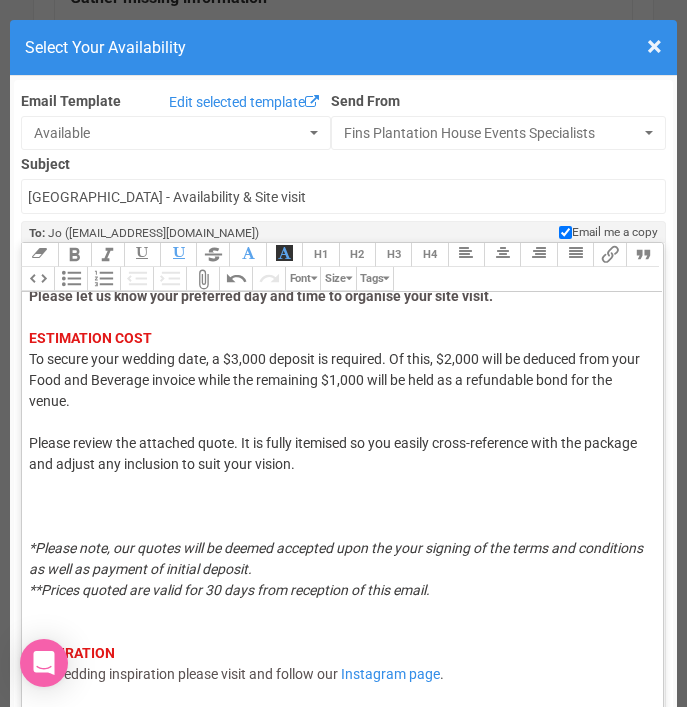click on "Link
Unlink
Bold Italic Strikethrough H1 H2 H3 H4 Link Quote Code Bullets Numbers Decrease Level Increase Level Attach Files Undo Redo Font  Size  Tags" at bounding box center [341, 267] 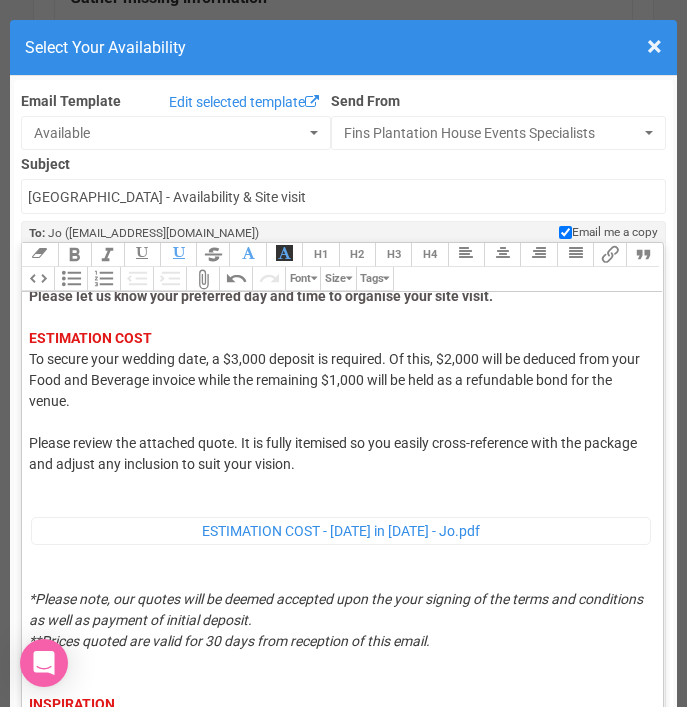 click 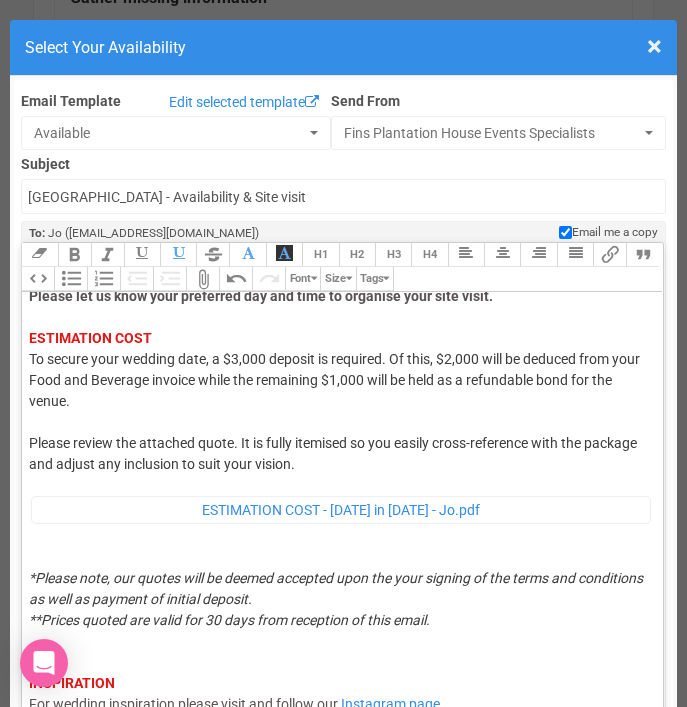 click on "*Please note, our quotes will be deemed accepted upon the your signing of the terms and conditions as well as payment of initial deposit." 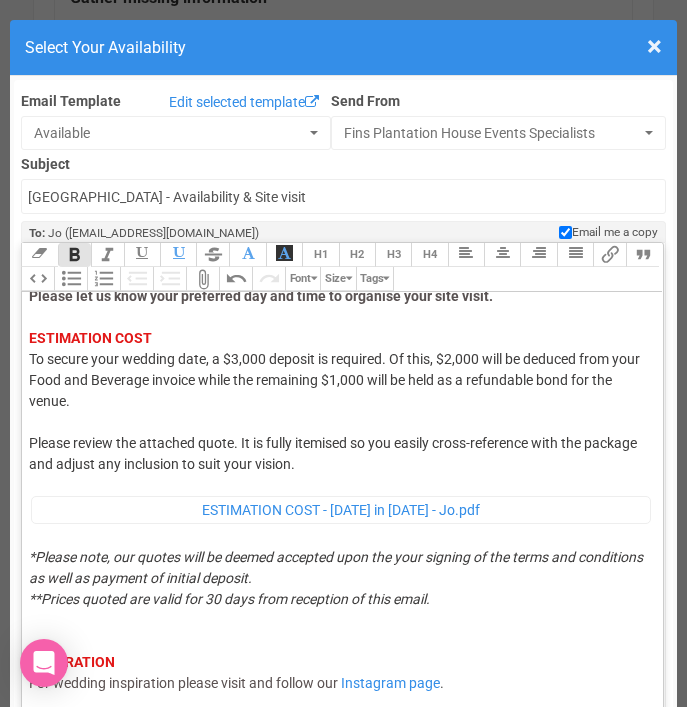 scroll, scrollTop: 669, scrollLeft: 0, axis: vertical 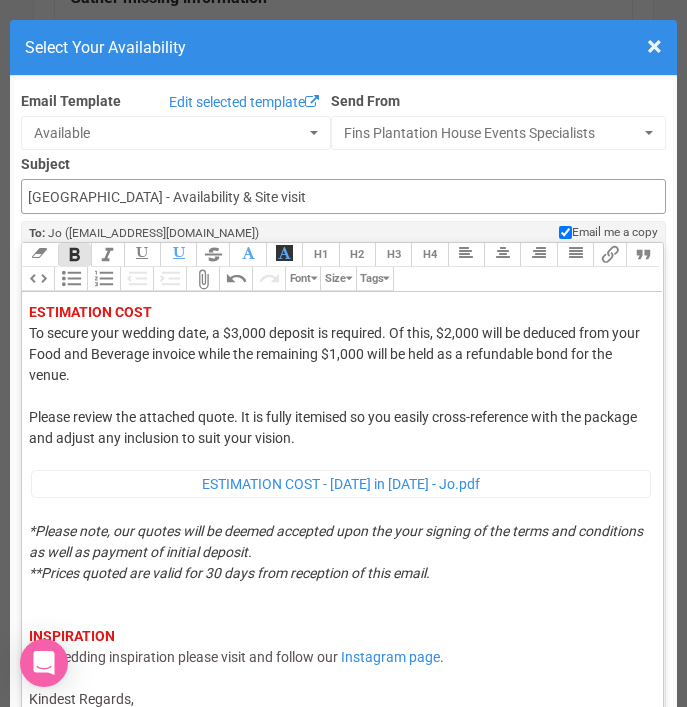 click on "Fins Plantation House - Availability & Site visit" at bounding box center (343, 196) 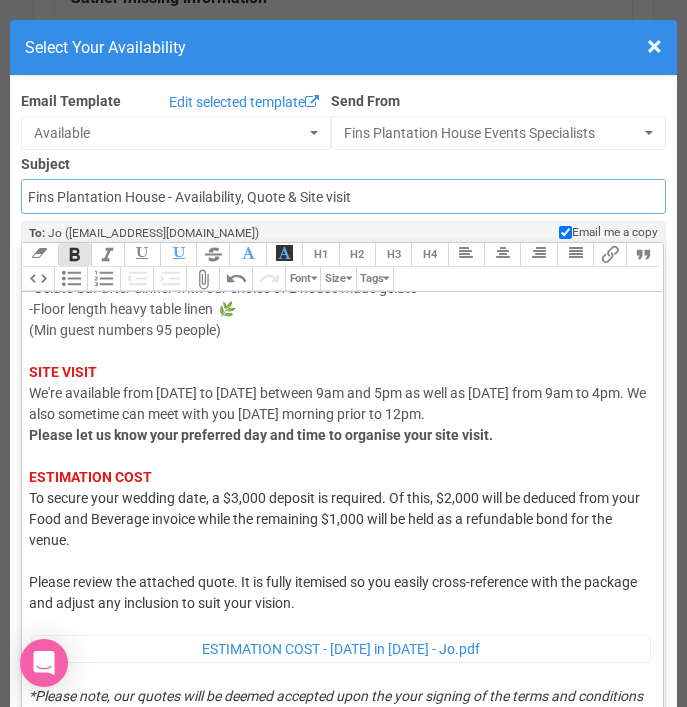 scroll, scrollTop: 399, scrollLeft: 0, axis: vertical 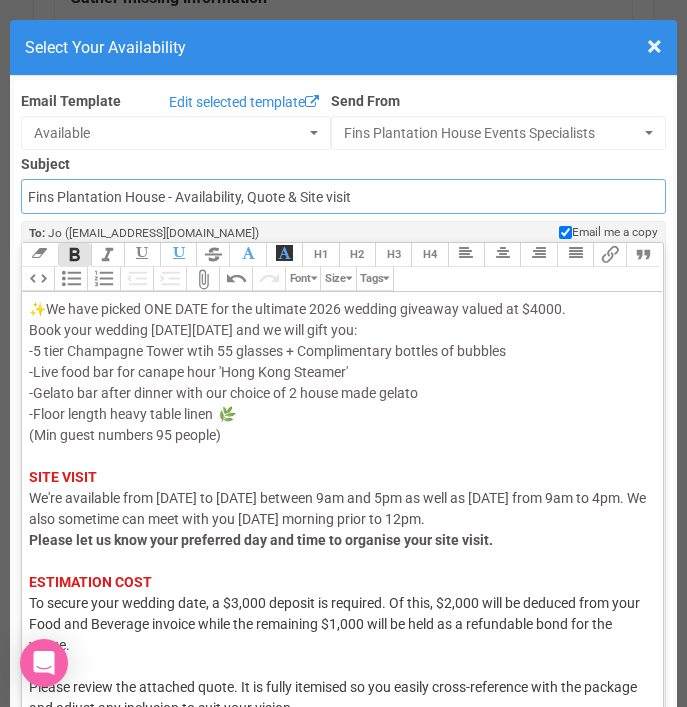 type on "Fins Plantation House - Availability, Quote & Site visit" 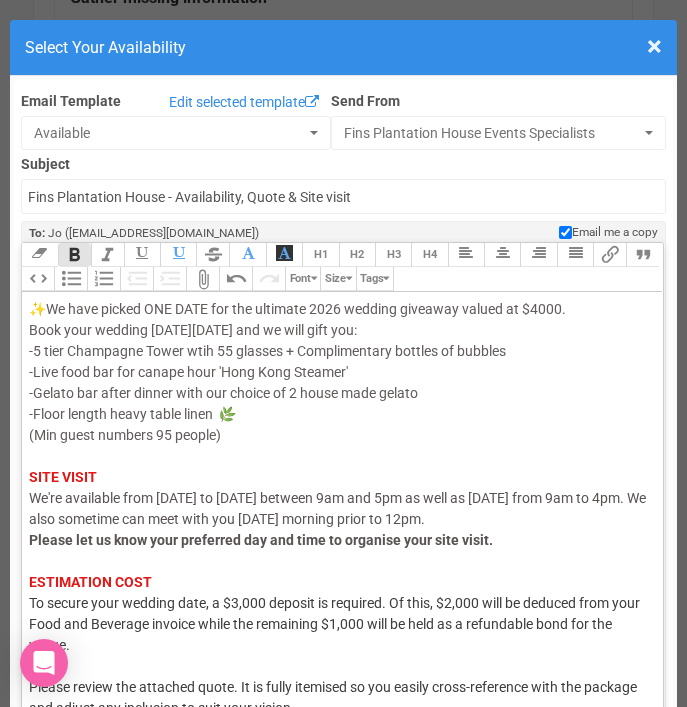 click on "Hi Jo, I hope this email finds you well. Thank you for your enquiry with us! We would love to host your wedding at  Fins at Plantation House.   AVAILABILITY I am happy to advise that the following Saturdays are still available in 2026: JULY: 4th, 11th, 18th AUGUST & SEPTEMBER: booked out sorry  OCT: 24th NOV: 14th, 28th SPECIAL OFFER We are offering a very special offer to our couple booking their wedding before the 31 July 2025: 💍  Complimentary CHAMPAGNE BAR on arrival  For all your guests (avail for any wedding date) ✨ ✨   We have picked ONE DATE for the ultimate 2026 wedding giveaway valued at $4000.  Book your wedding on Sat 28th March 2026 and we will gift you: -5 tier Champagne Tower wtih 55 glasses + Complimentary bottles of bubbles -Live food bar for canape hour 'Hong Kong Steamer'  -Gelato bar after dinner with our choice of 2 house made gelato -Floor length heavy table linen  🌿 (Min guest numbers 95 people)   SITE VISIT     ESTIMATION COST   ﻿ ﻿ INSPIRATION   Instagram page ." 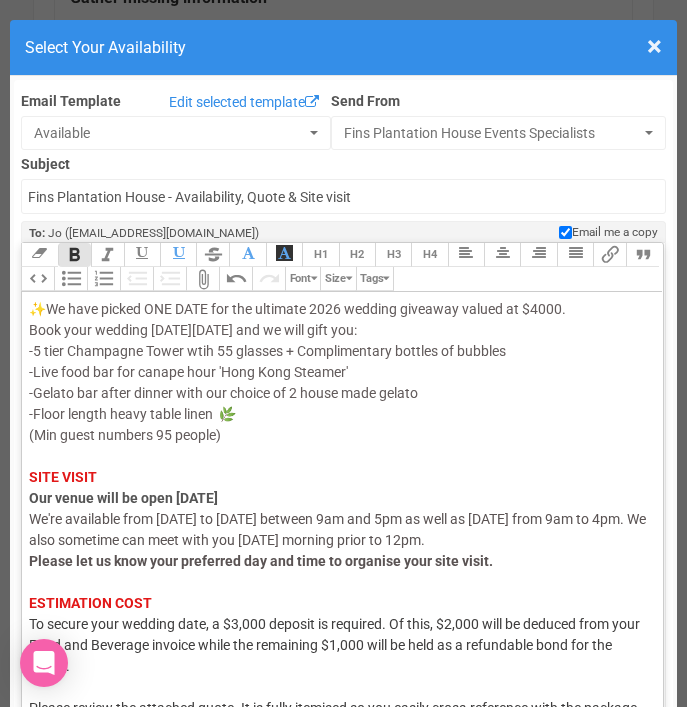 click on "Our venue will be open tomorrow" 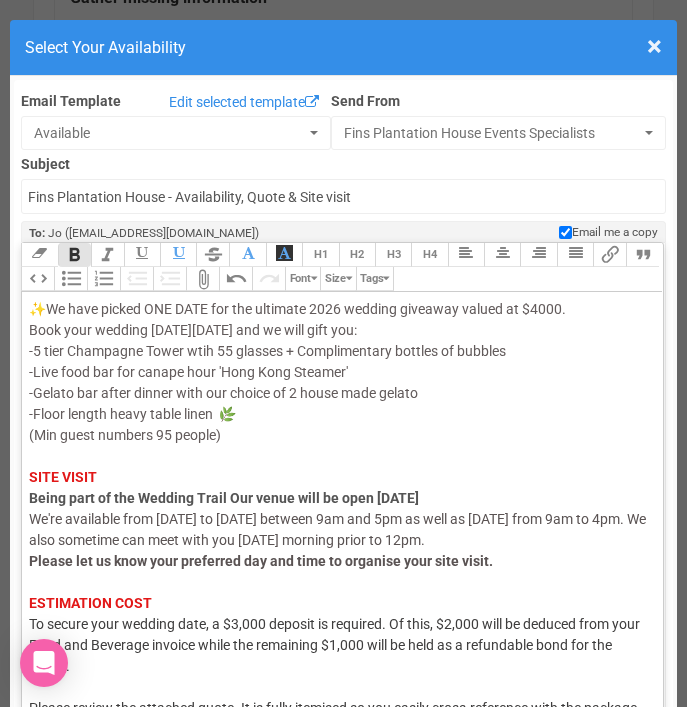 click on "Being part of the Wedding Trail Our venue will be open tomorrow" 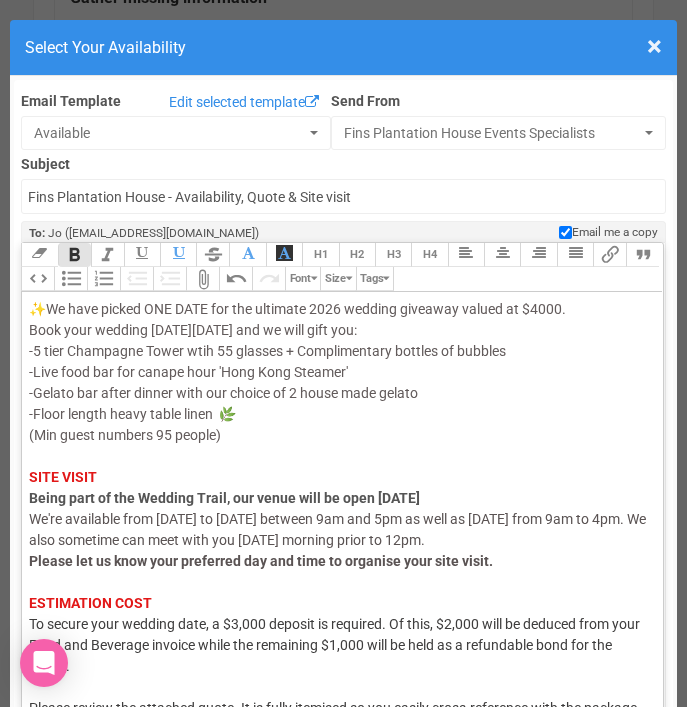 click on "Hi Jo, I hope this email finds you well. Thank you for your enquiry with us! We would love to host your wedding at  Fins at Plantation House.   AVAILABILITY I am happy to advise that the following Saturdays are still available in 2026: JULY: 4th, 11th, 18th AUGUST & SEPTEMBER: booked out sorry  OCT: 24th NOV: 14th, 28th SPECIAL OFFER We are offering a very special offer to our couple booking their wedding before the 31 July 2025: 💍  Complimentary CHAMPAGNE BAR on arrival  For all your guests (avail for any wedding date) ✨ ✨   We have picked ONE DATE for the ultimate 2026 wedding giveaway valued at $4000.  Book your wedding on Sat 28th March 2026 and we will gift you: -5 tier Champagne Tower wtih 55 glasses + Complimentary bottles of bubbles -Live food bar for canape hour 'Hong Kong Steamer'  -Gelato bar after dinner with our choice of 2 house made gelato -Floor length heavy table linen  🌿 (Min guest numbers 95 people)   SITE VISIT     ESTIMATION COST" 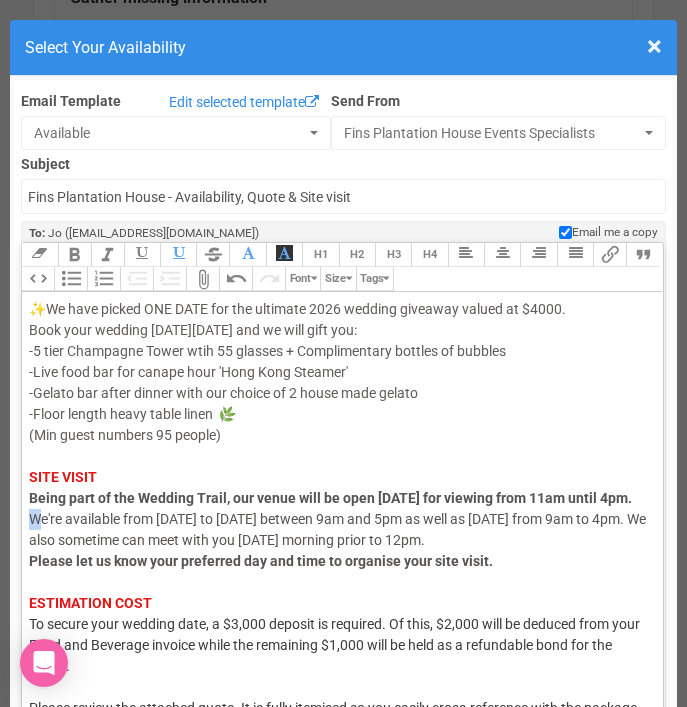click on "We're available from Monday to Friday between 9am and 5pm as well as Sunday from 9am to 4pm. We also sometime can meet with you on Saturday morning prior to 12pm." 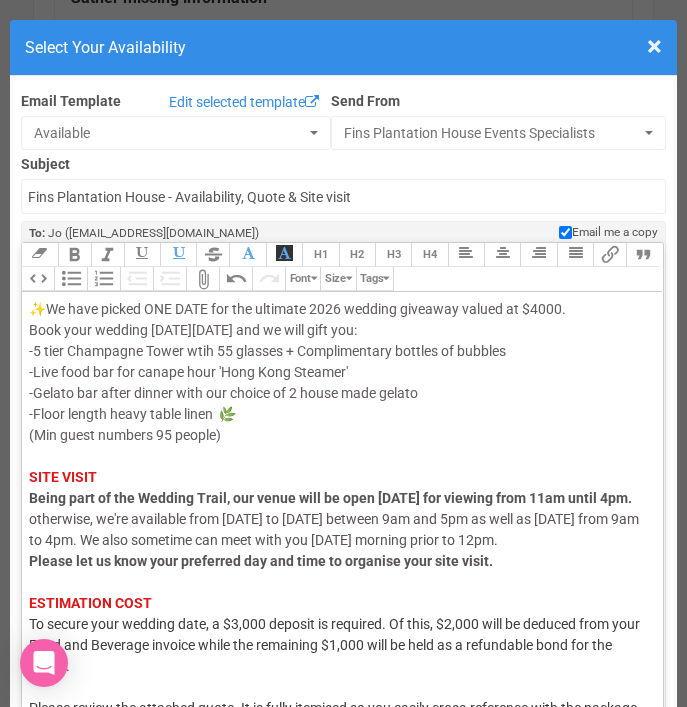 click on "Being part of the Wedding Trail, our venue will be open tomorrow for viewing from 11am until 4pm." 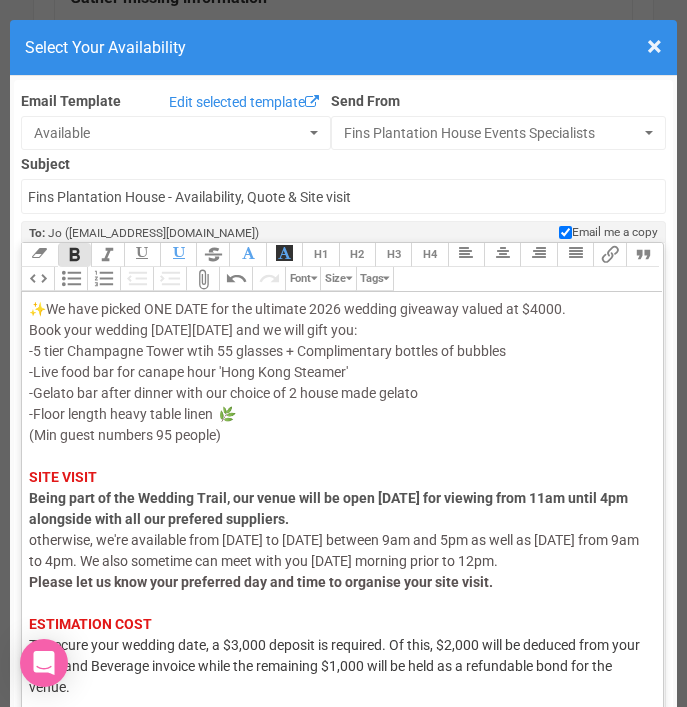 click on "Being part of the Wedding Trail, our venue will be open tomorrow for viewing from 11am until 4pm alongside with all our prefered suppliers." 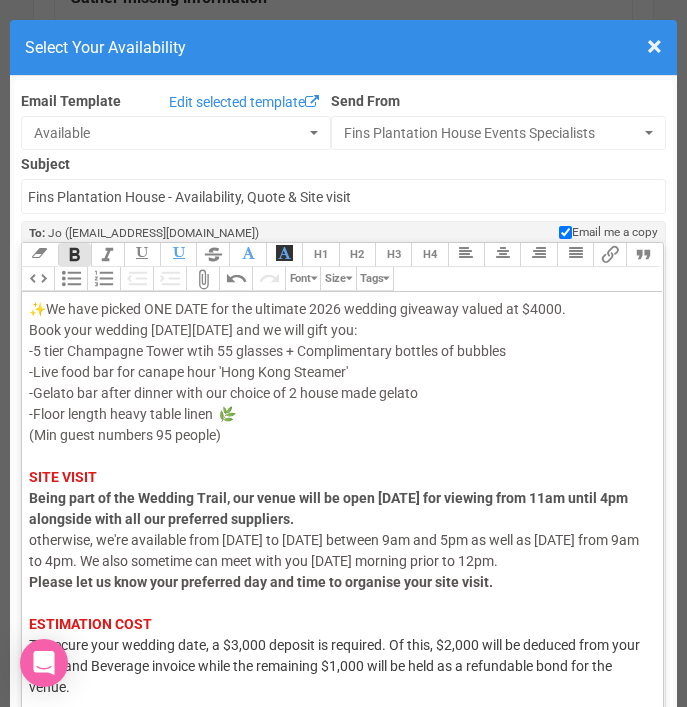 click on "otherwise, we're available from Monday to Friday between 9am and 5pm as well as Sunday from 9am to 4pm. We also sometime can meet with you on Saturday morning prior to 12pm." 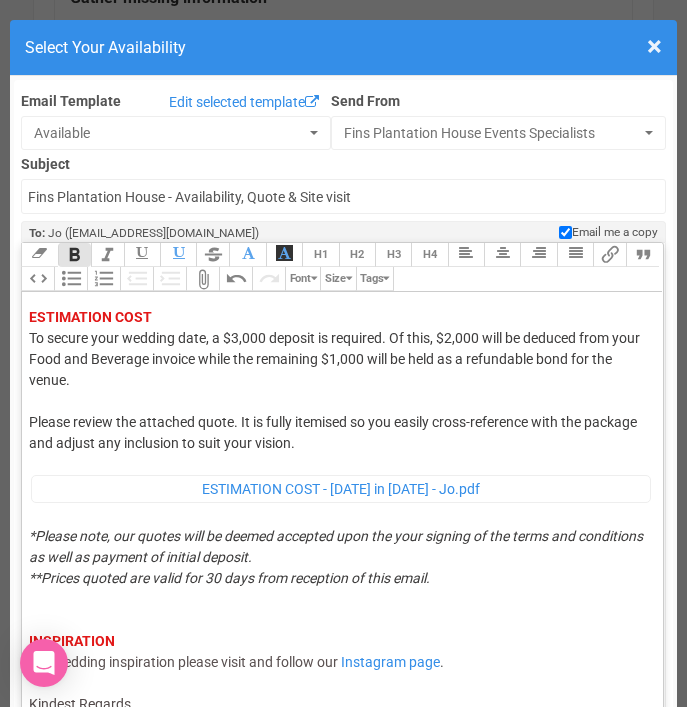 scroll, scrollTop: 711, scrollLeft: 0, axis: vertical 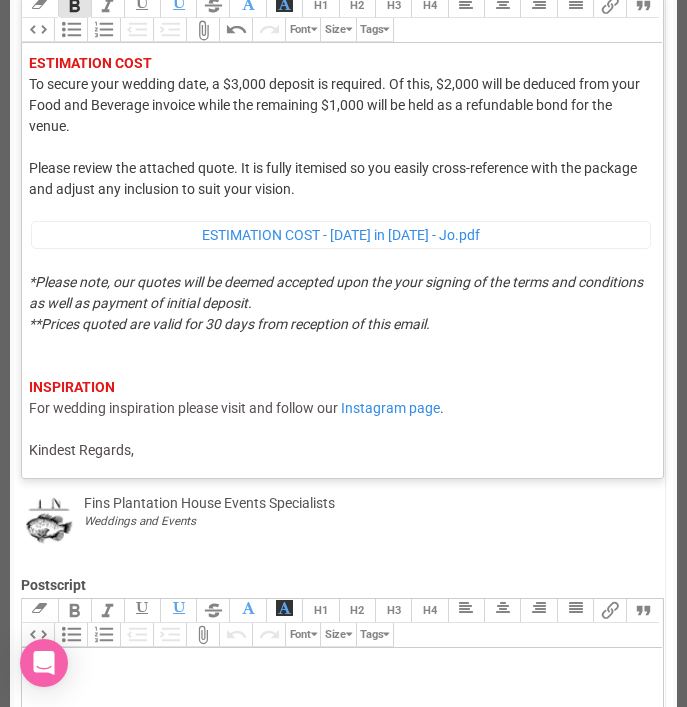 click on "INSPIRATION For wedding inspiration please visit and follow our   Instagram page . Kindest Regards," 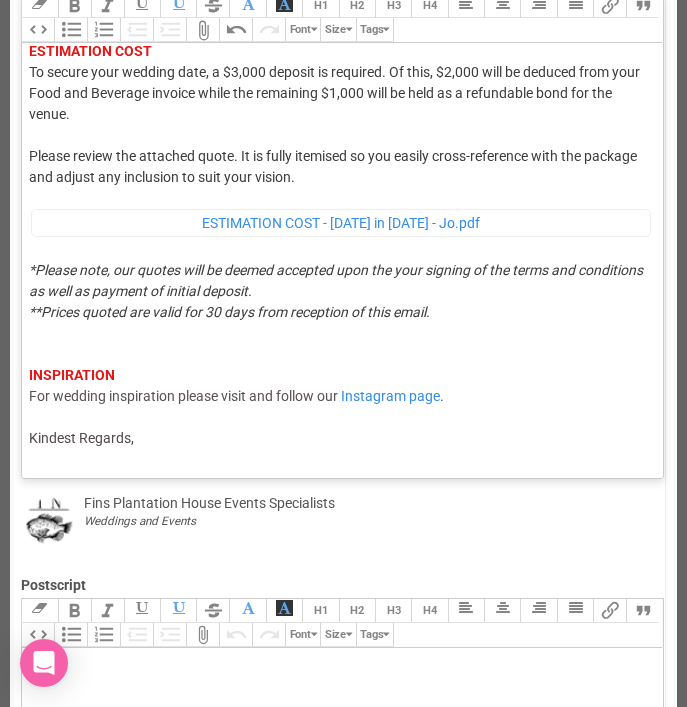 scroll, scrollTop: 744, scrollLeft: 0, axis: vertical 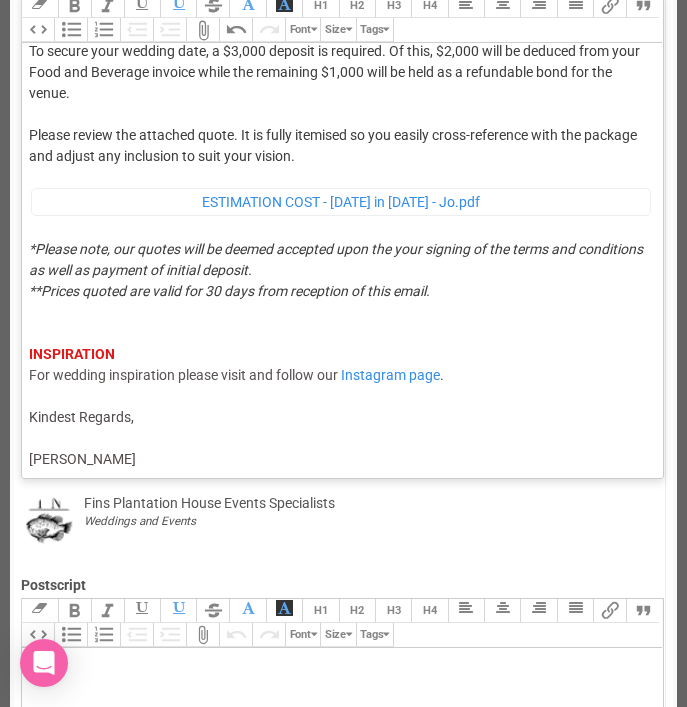 type on "<div><span style="color: rgb(95, 88, 88);">Hi Jo,</span><br><span style="color: rgb(95, 88, 88);">I hope this email finds you well.</span><br><br><span style="color: rgb(95, 88, 88);">Thank you for your enquiry with us! We would love to host your wedding at </span><strong style="color: rgb(95, 88, 88);">Fins at Plantation House.</strong> <br><br><strong style="background-color: rgb(255, 255, 255); font-family: Roboto, Helvetica, Arial, sans-serif; font-size: 14px; color: rgb(226, 24, 24); text-decoration-color: initial;">AVAILABILITY</strong><br><span style="color: rgb(93, 86, 86);">I am happy to advise that the following Saturdays are still available in 2026:<br>JULY: 4th, 11th, 18th<br>AUGUST &amp; SEPTEMBER: booked out sorry <br>OCT: 24th<br>NOV: 14th, 28th</span><br><br><strong style="background-color: rgb(255, 255, 255); font-family: Roboto, Helvetica, Arial, sans-serif; font-size: 14px; color: rgb(226, 24, 24); text-decoration-color: initial;">SPECIAL OFFER</strong><br><span style="background-color: ..." 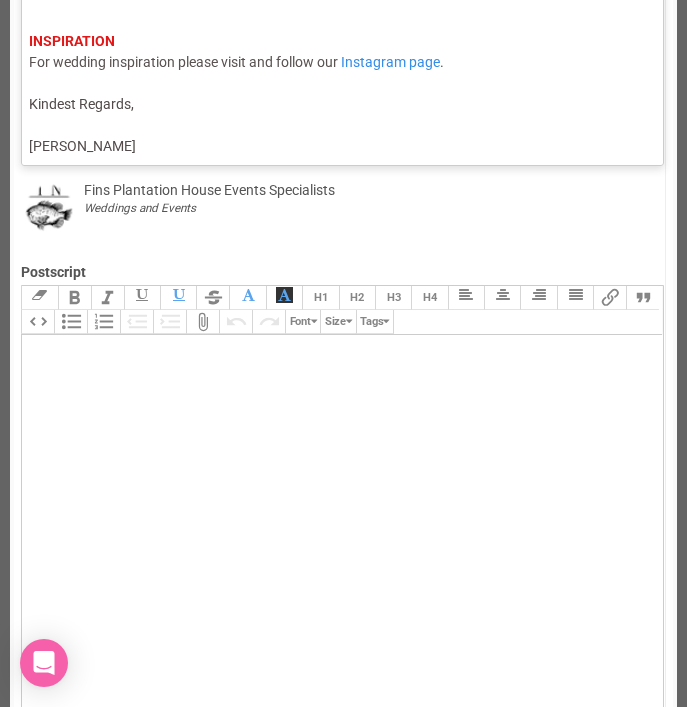 scroll, scrollTop: 557, scrollLeft: 0, axis: vertical 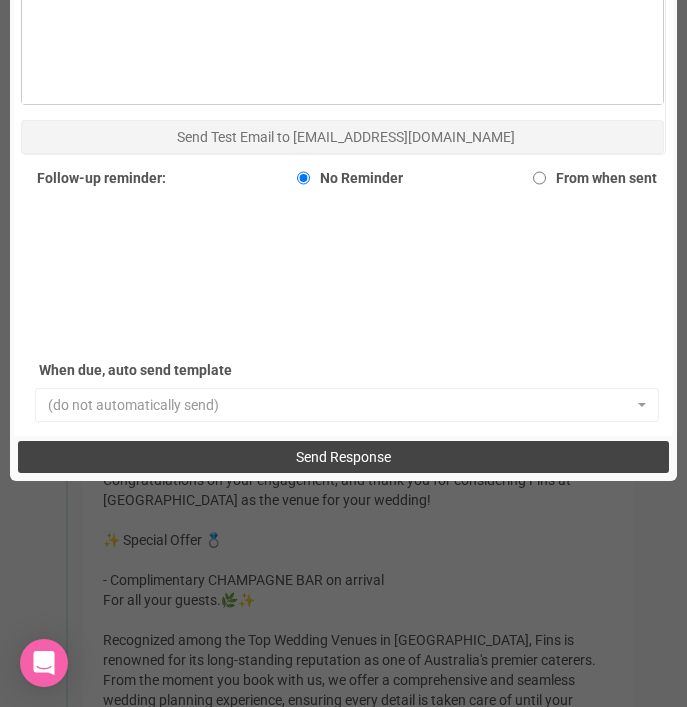 click on "Send Response" at bounding box center (343, 457) 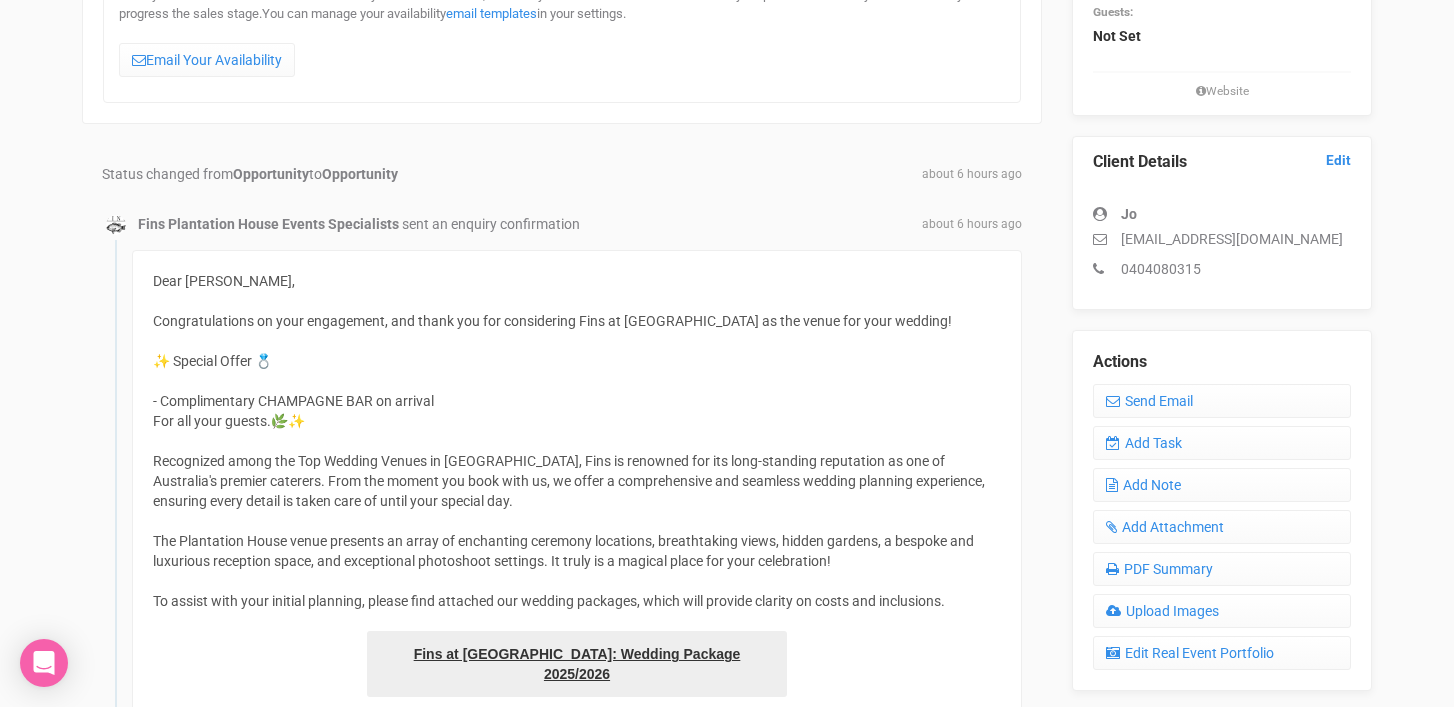 scroll, scrollTop: 367, scrollLeft: 0, axis: vertical 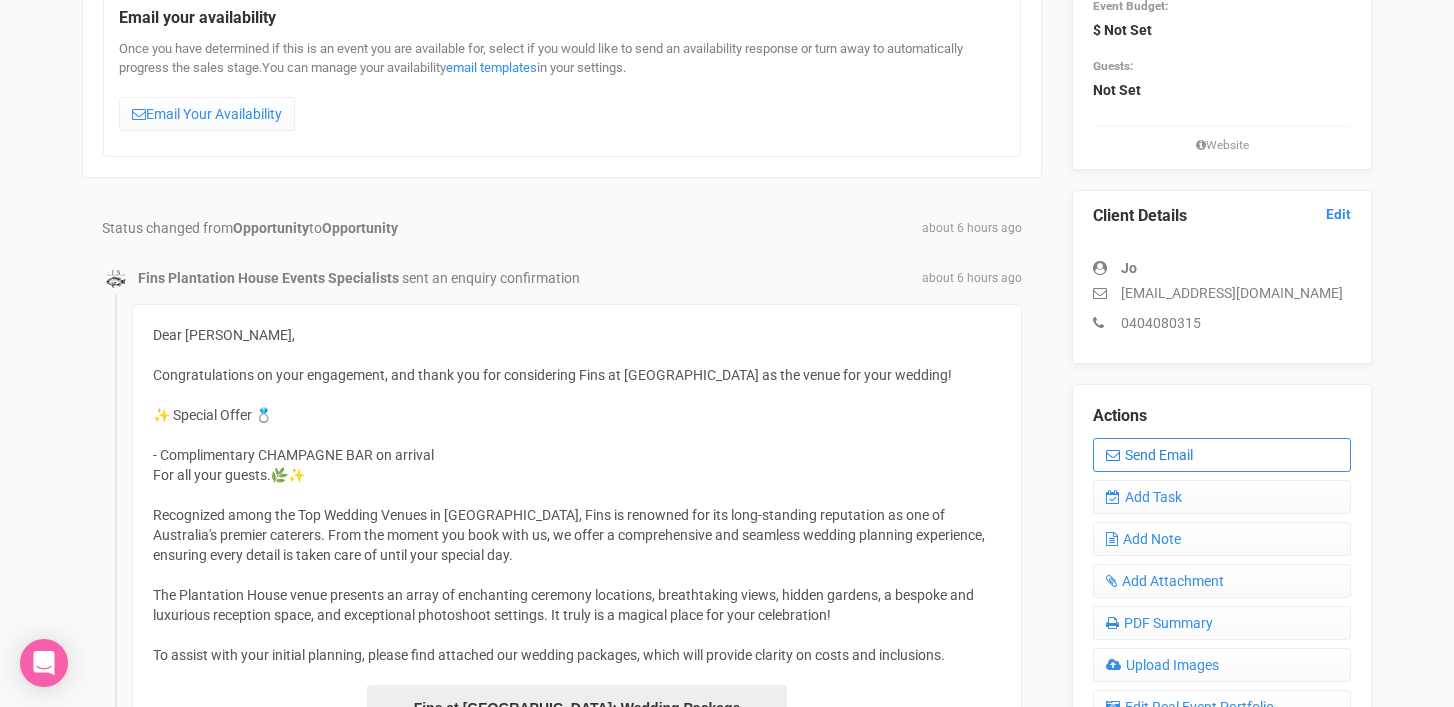click on "Send Email" at bounding box center [1222, 455] 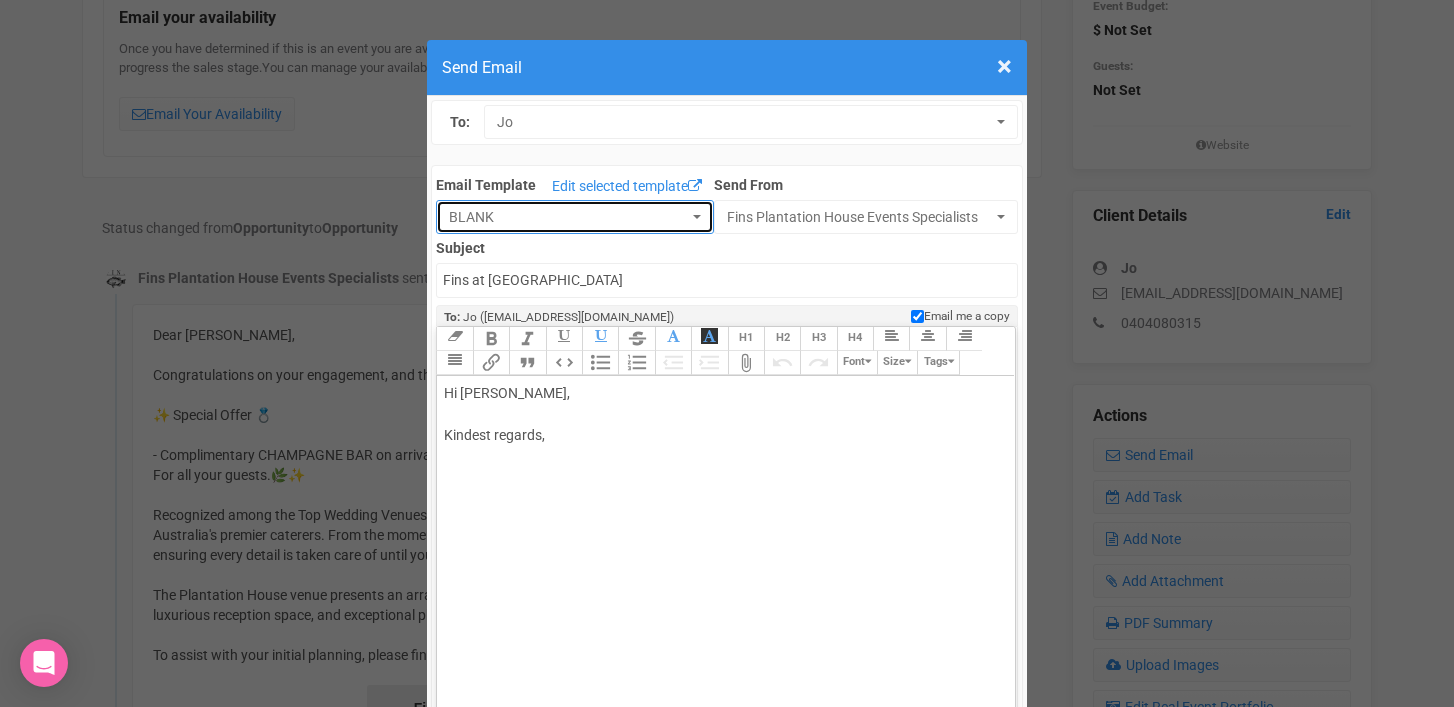 click on "BLANK" at bounding box center (568, 217) 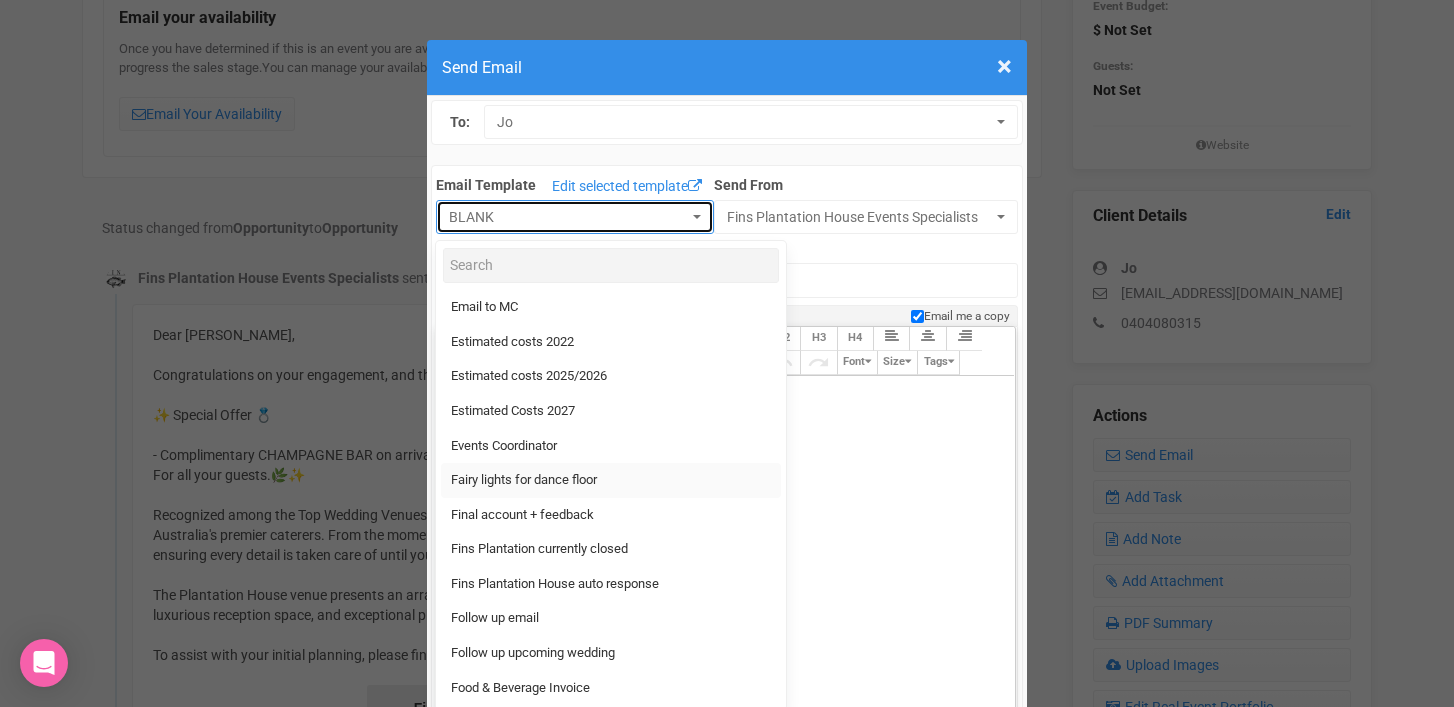 scroll, scrollTop: 542, scrollLeft: 0, axis: vertical 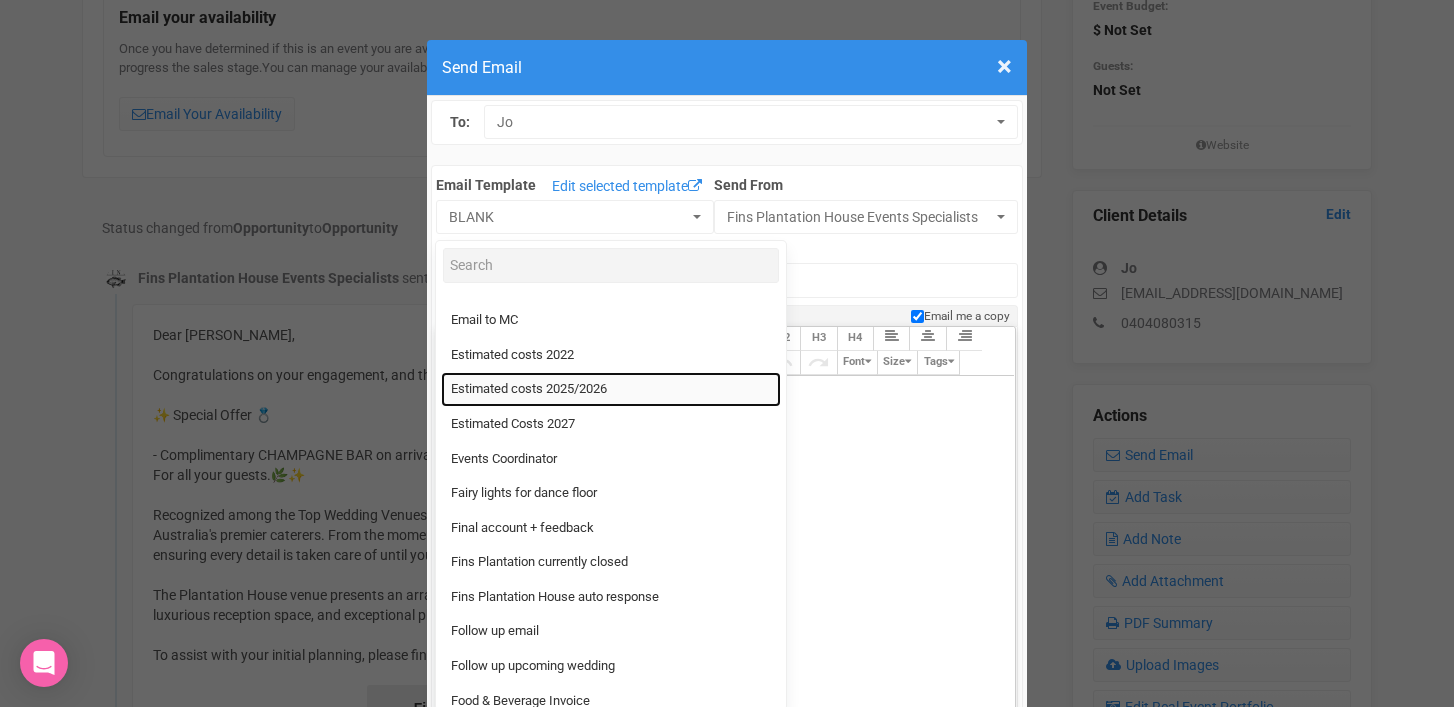click on "Estimated costs 2025/2026" at bounding box center (529, 389) 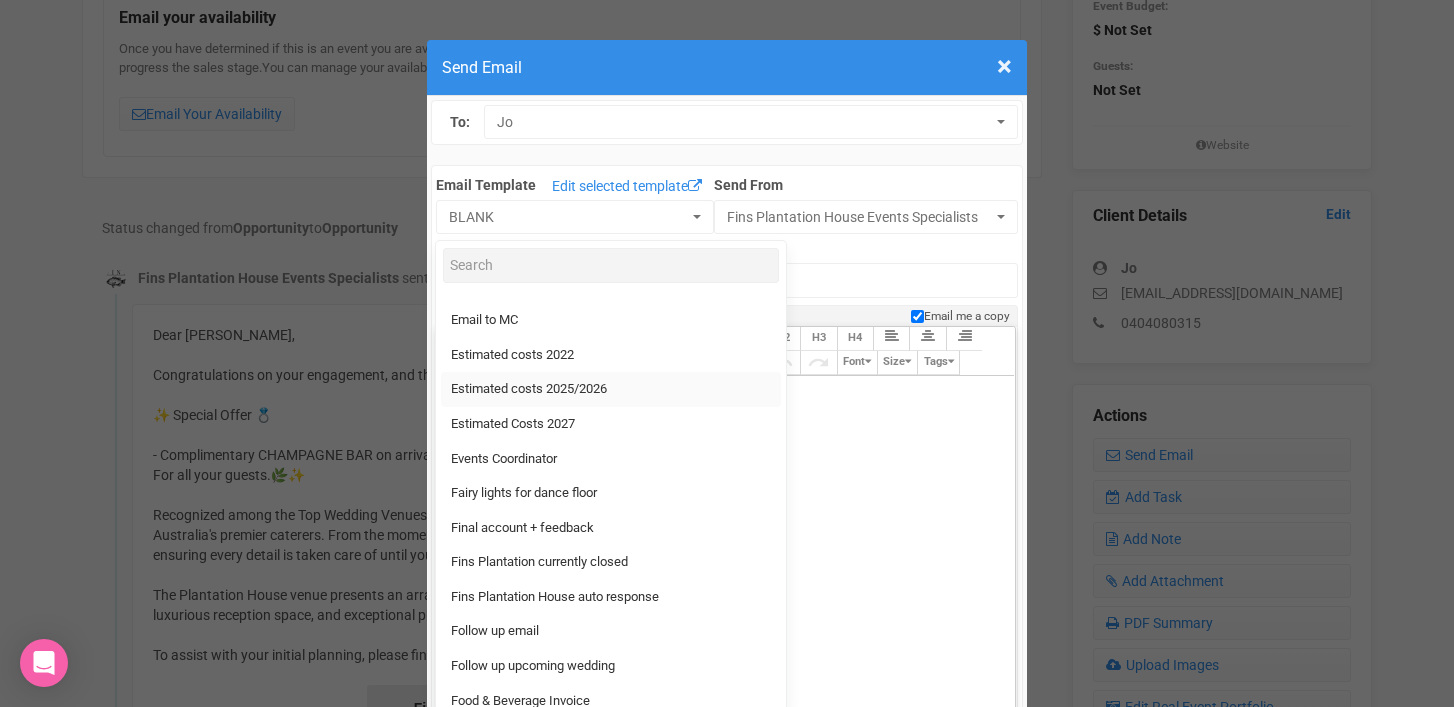 select on "296242" 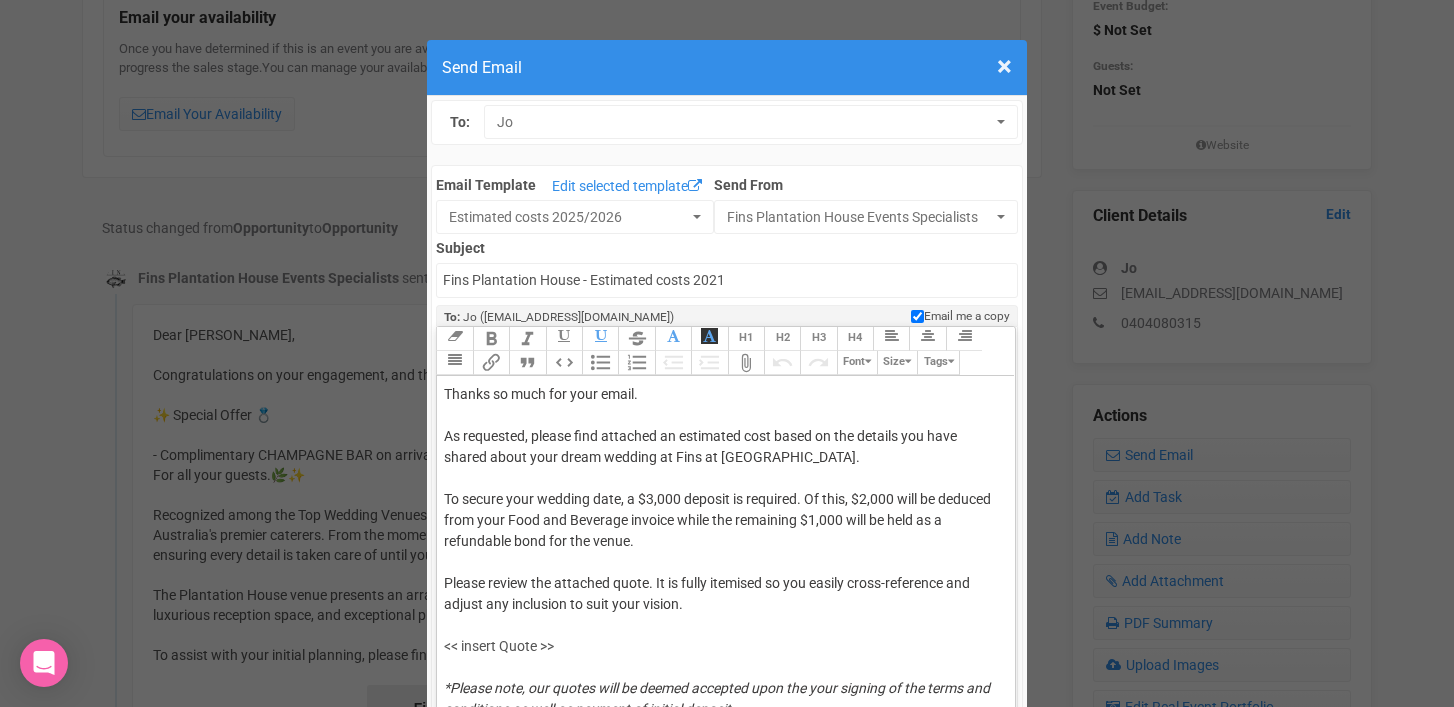 scroll, scrollTop: 40, scrollLeft: 0, axis: vertical 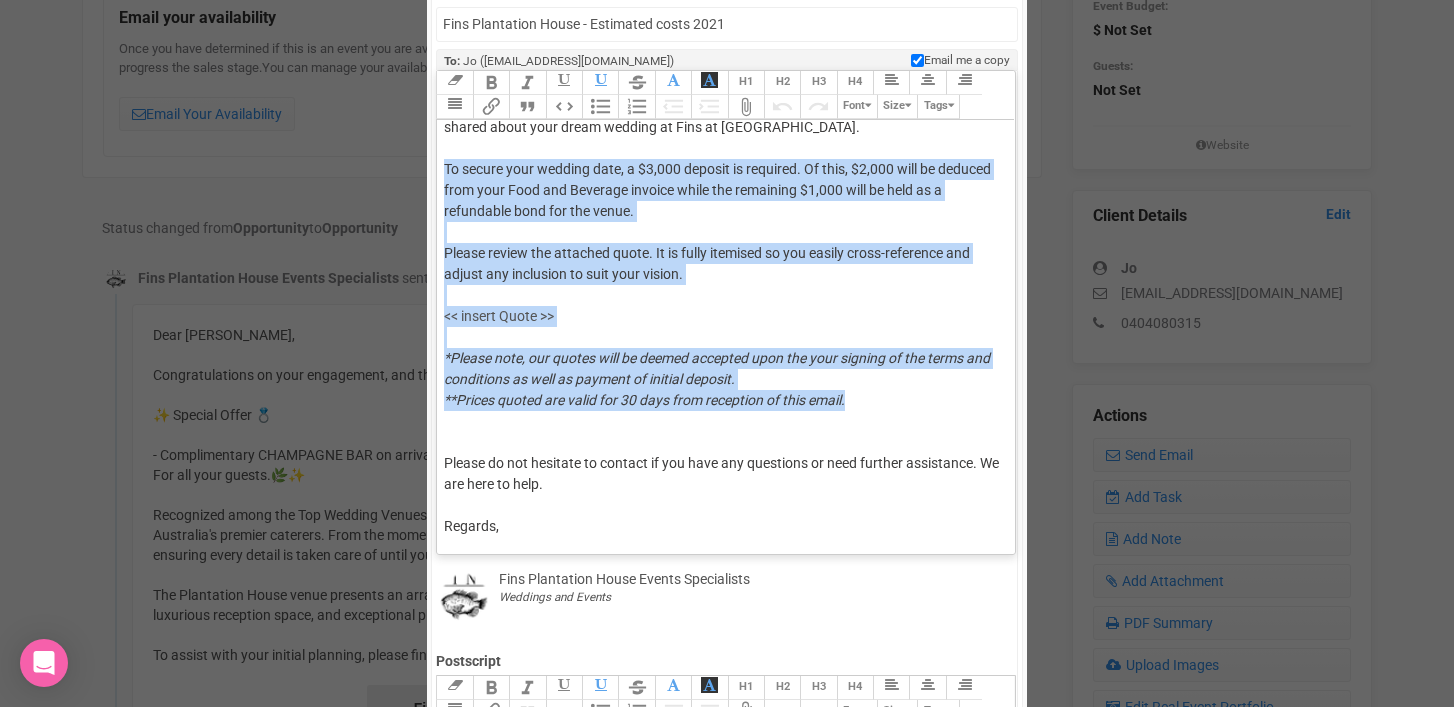 drag, startPoint x: 444, startPoint y: 499, endPoint x: 867, endPoint y: 400, distance: 434.43066 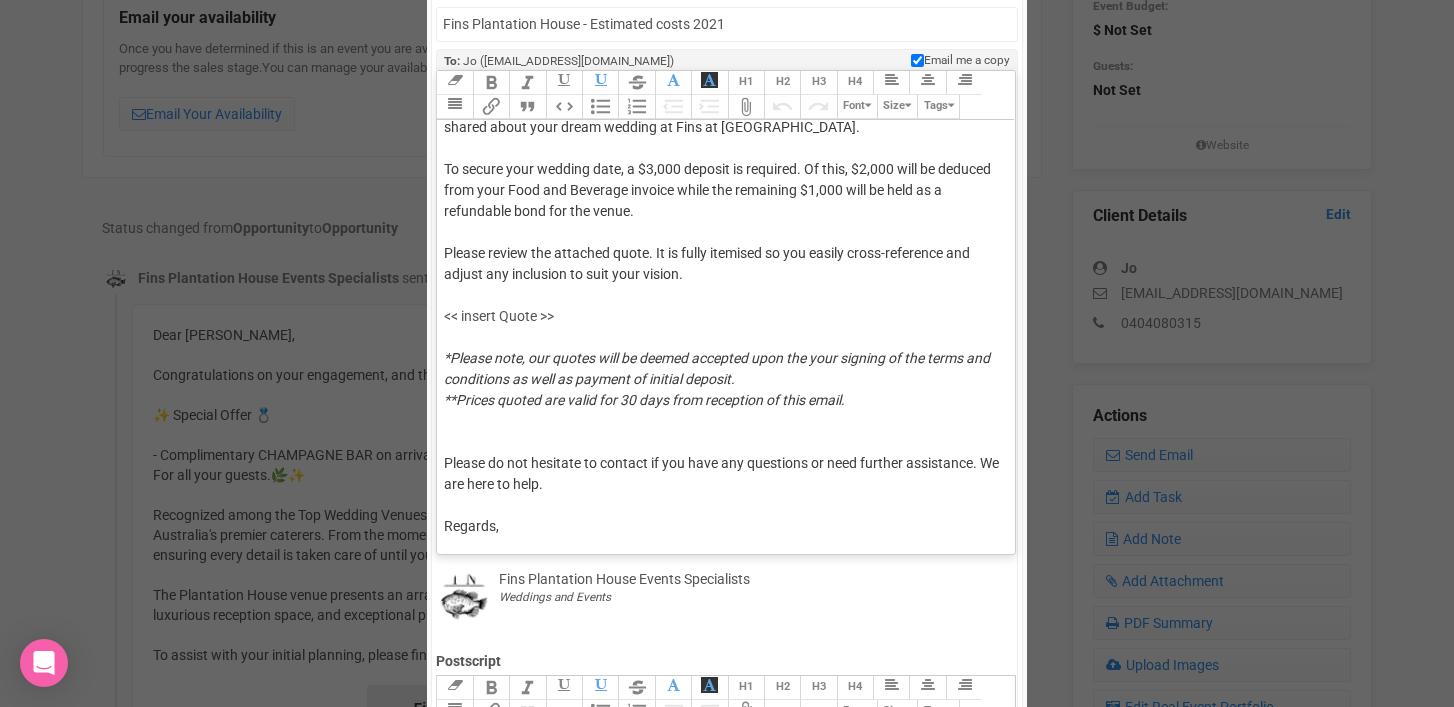 click on "× Close
Send Email
To:
Jo   Jo Jo
Email Template
Edit selected template
Estimated costs 2025/2026   To Clients BLANK Bridal Suite BYO Alcohol CANCELATION Communication  Confirming your Function form  Corporate Event CORPORATE HELPLIST COVID OPTIONS 2021 Deposit Invoice Deposit paid - step by step Direction + Site Visit confirmation  Elopement Costs 2024/2025 - 35 Guests  Elopement Package Email to Bride COVID safe business Email to MC  Estimated costs 2022 Estimated costs 2025/2026 Estimated Costs 2027 Events Coordinator Fairy lights for dance floor  Final account + feedback Fins Plantation currently closed Fins Plantation House auto response Follow up email Follow up upcoming wedding Food & Beverage Invoice Front lawn - smaller events Future pricing HELLO NEW COVID LIFE Invoice venue hire" at bounding box center (727, 555) 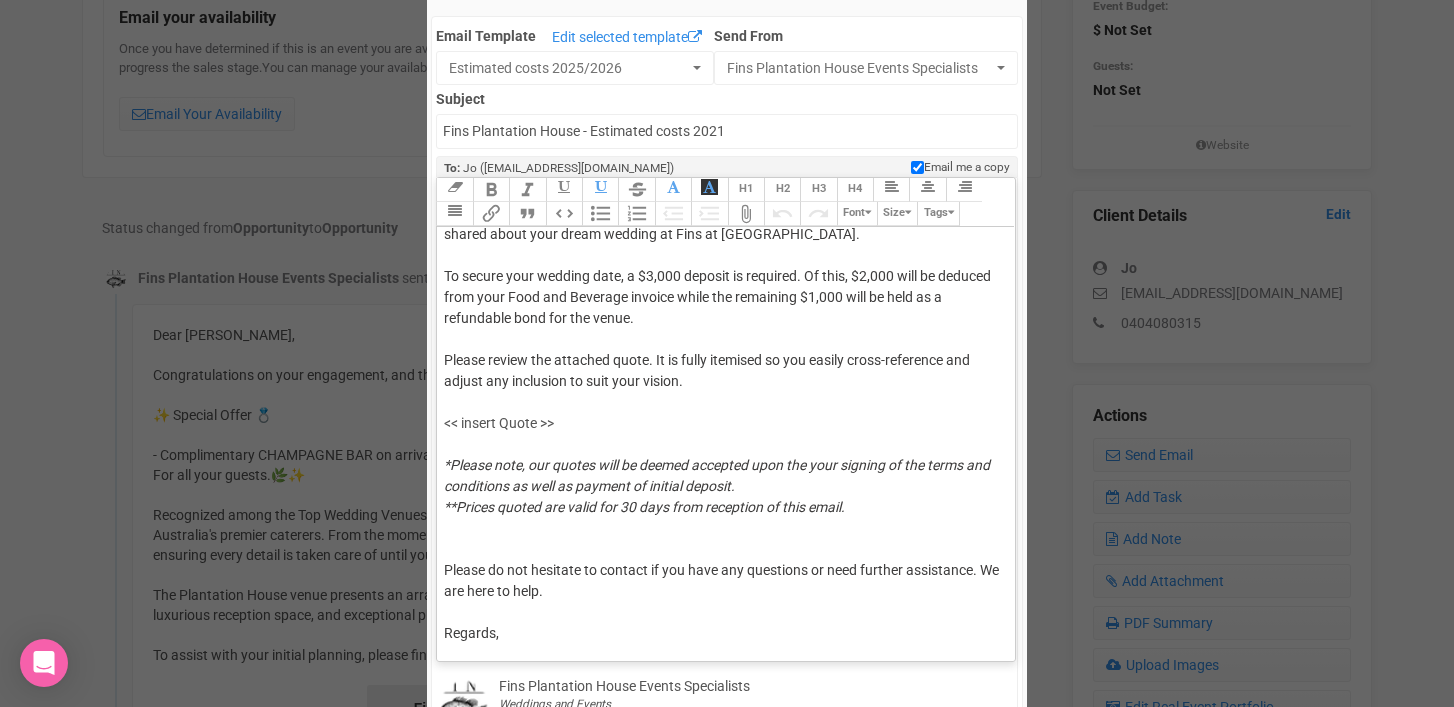 scroll, scrollTop: 0, scrollLeft: 0, axis: both 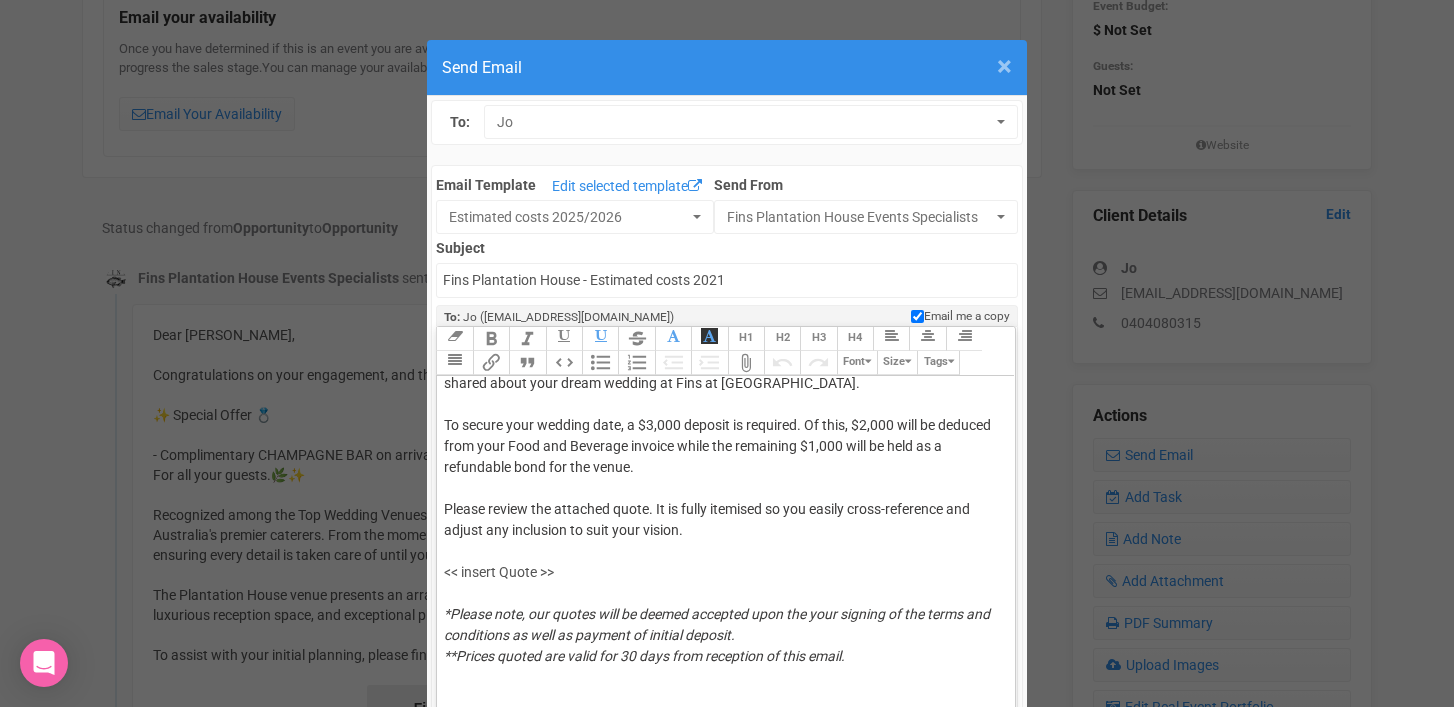 click on "×" at bounding box center [1004, 66] 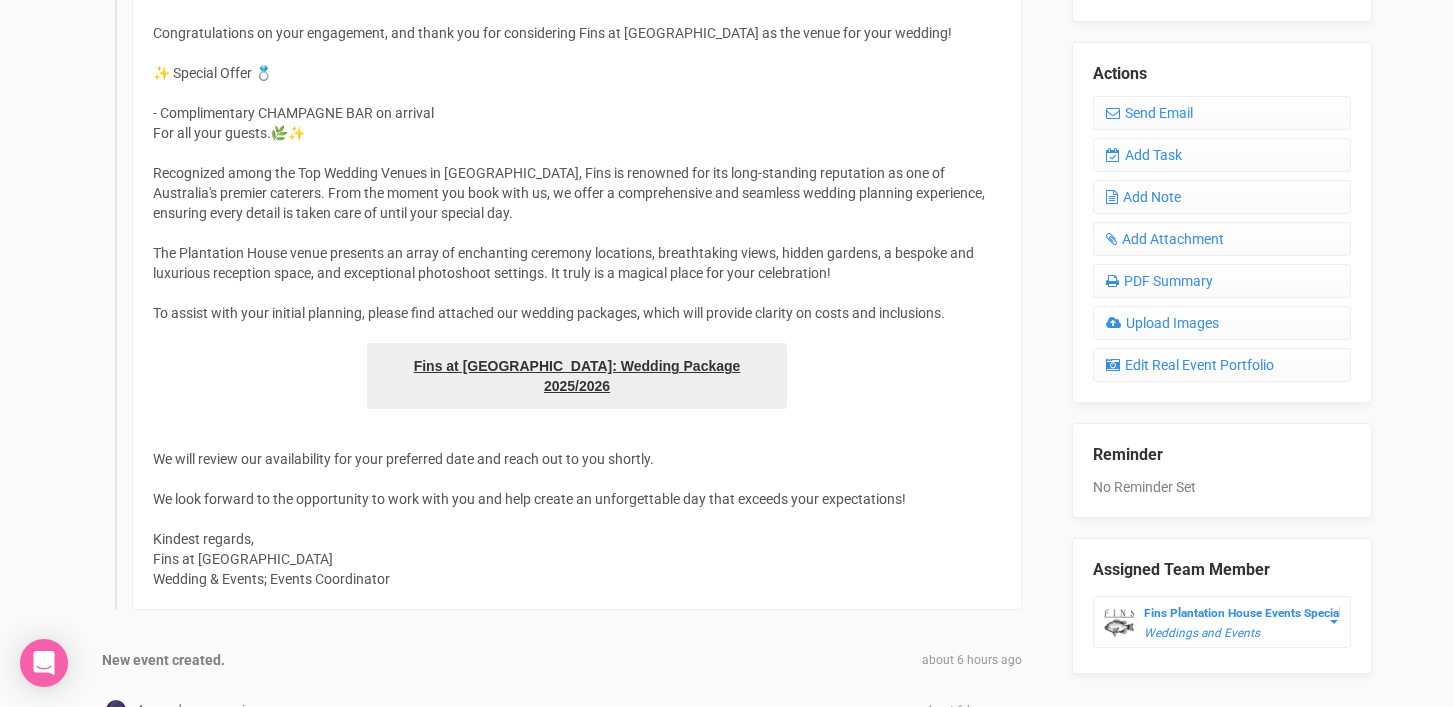 scroll, scrollTop: 690, scrollLeft: 0, axis: vertical 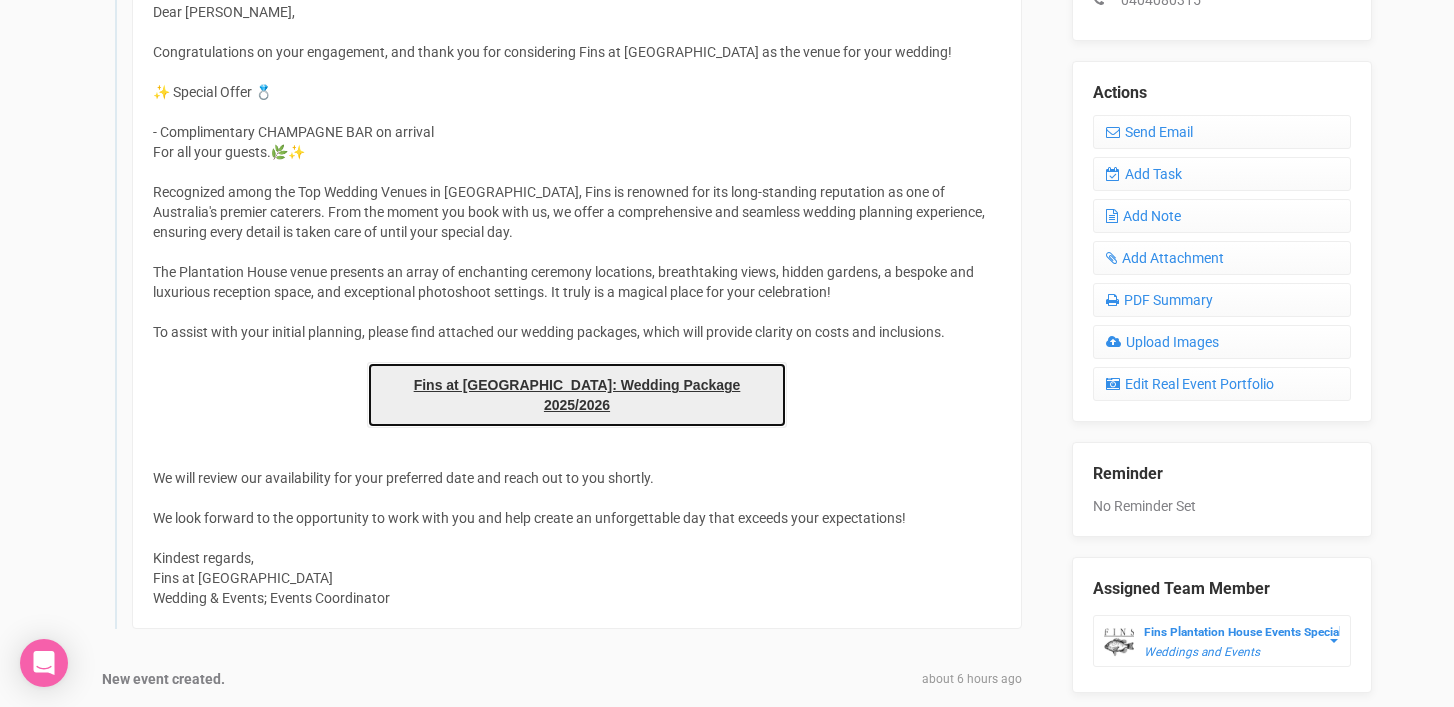 click on "Fins at [GEOGRAPHIC_DATA]: Wedding Package 2025/2026" at bounding box center [577, 395] 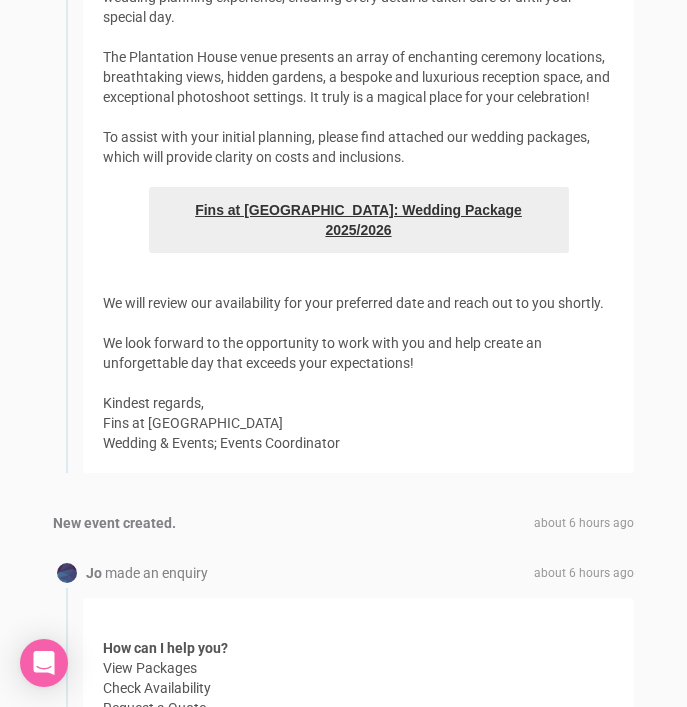 scroll, scrollTop: 953, scrollLeft: 0, axis: vertical 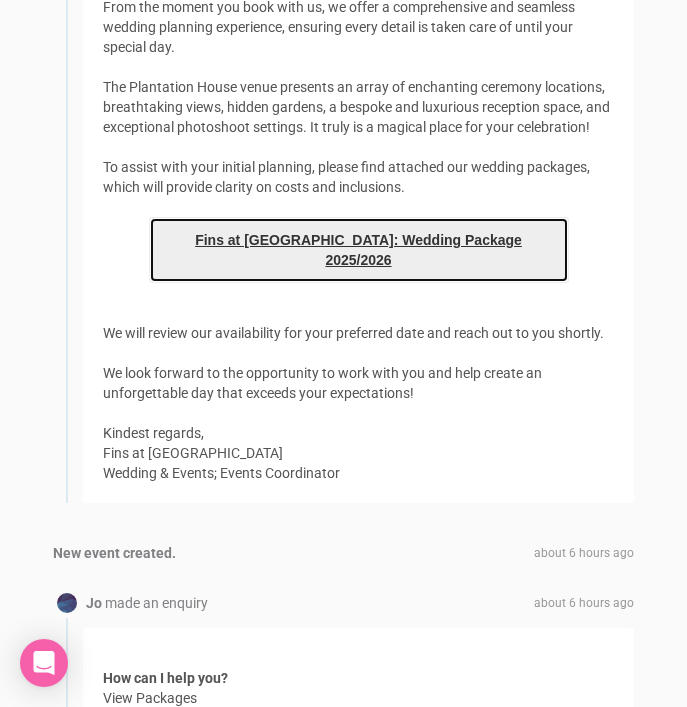 click on "Fins at [GEOGRAPHIC_DATA]: Wedding Package 2025/2026" at bounding box center (359, 250) 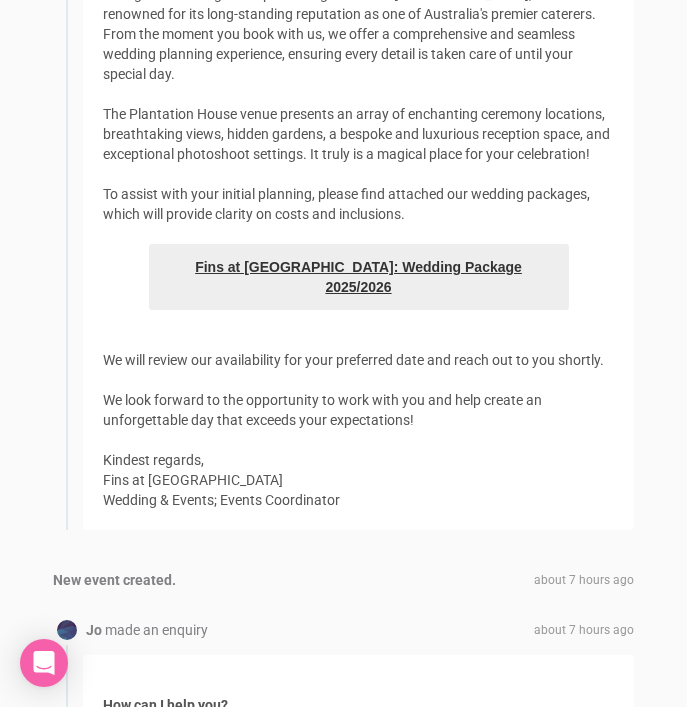 scroll, scrollTop: 2225, scrollLeft: 0, axis: vertical 